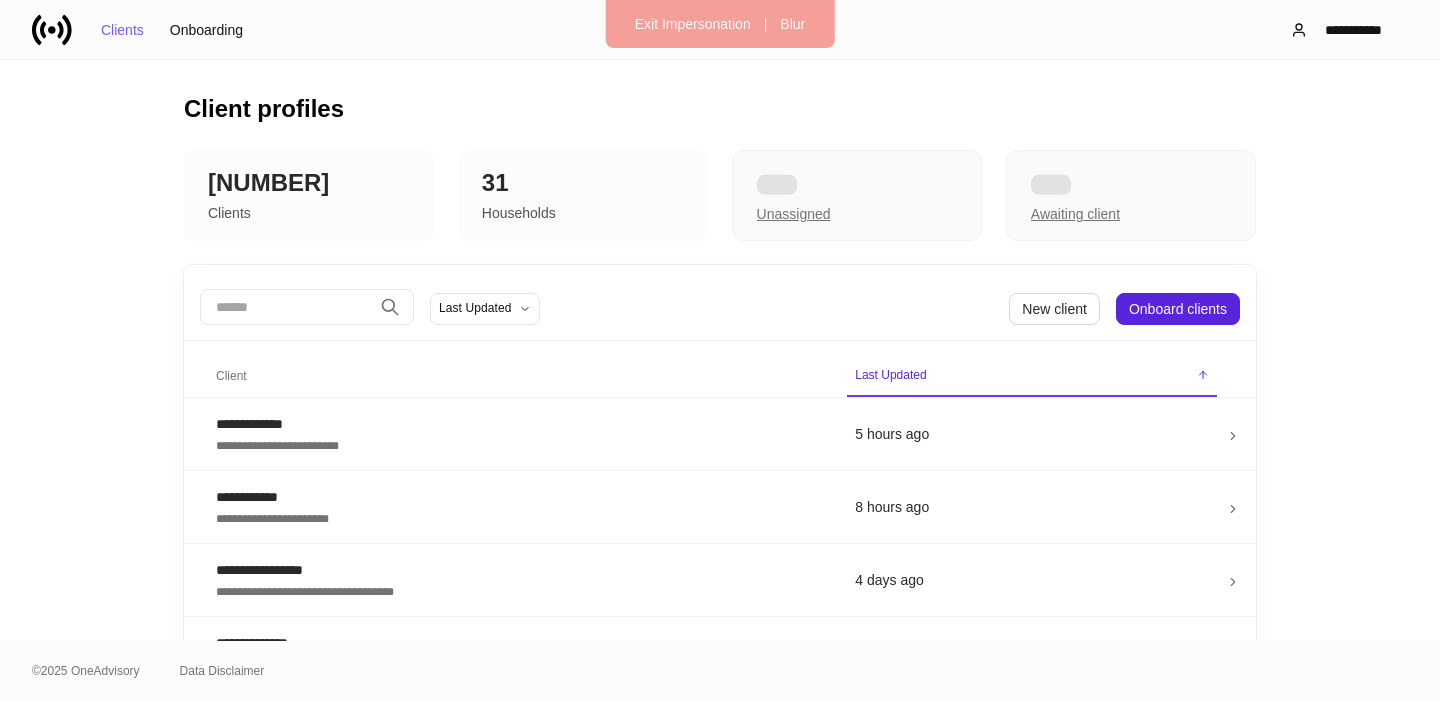 scroll, scrollTop: 0, scrollLeft: 0, axis: both 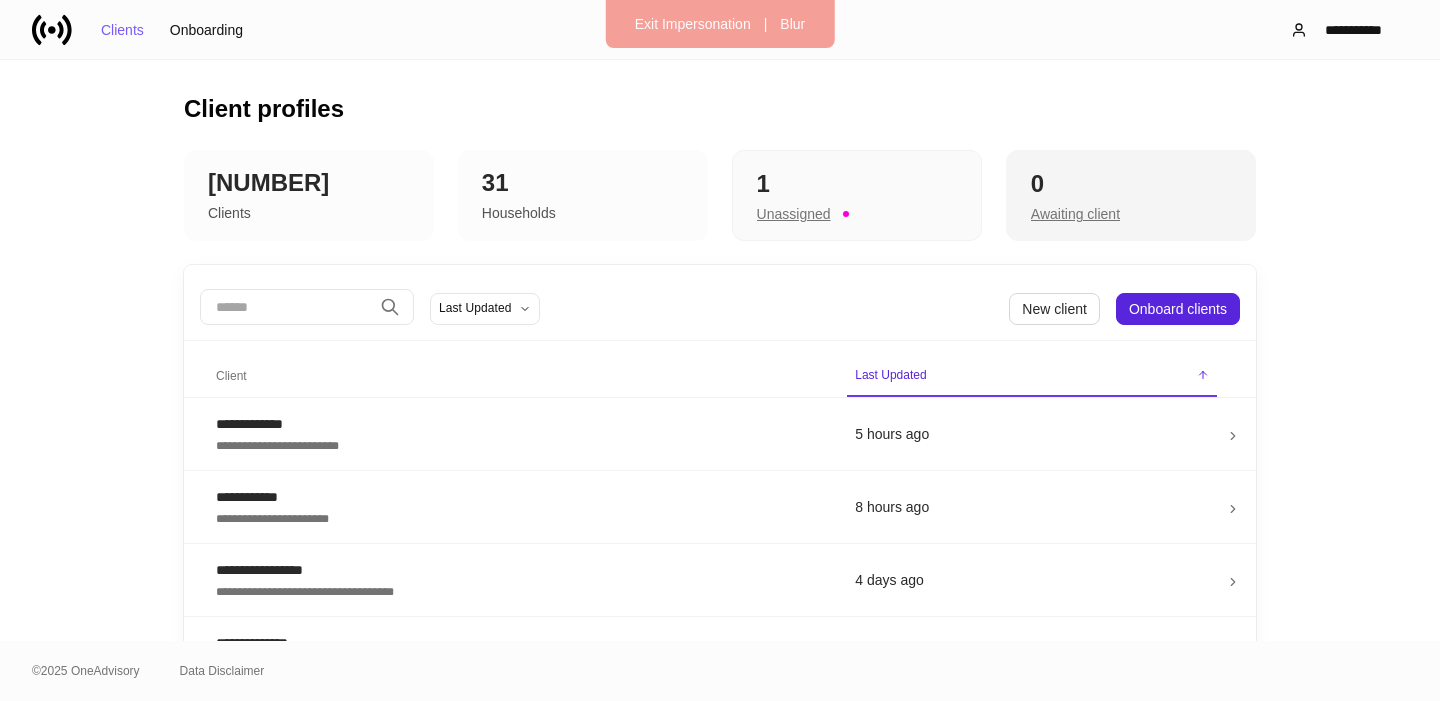 click on "0" at bounding box center [857, 184] 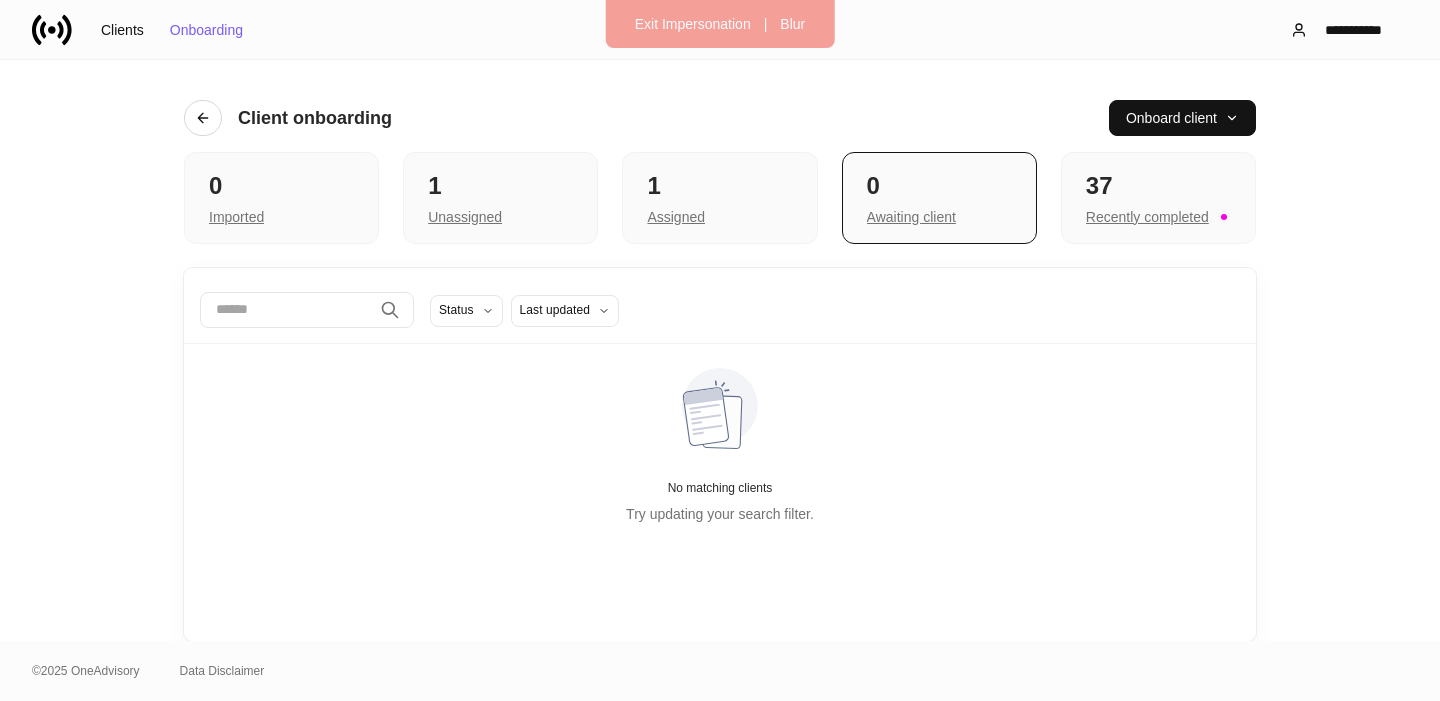 click on "37" at bounding box center (281, 186) 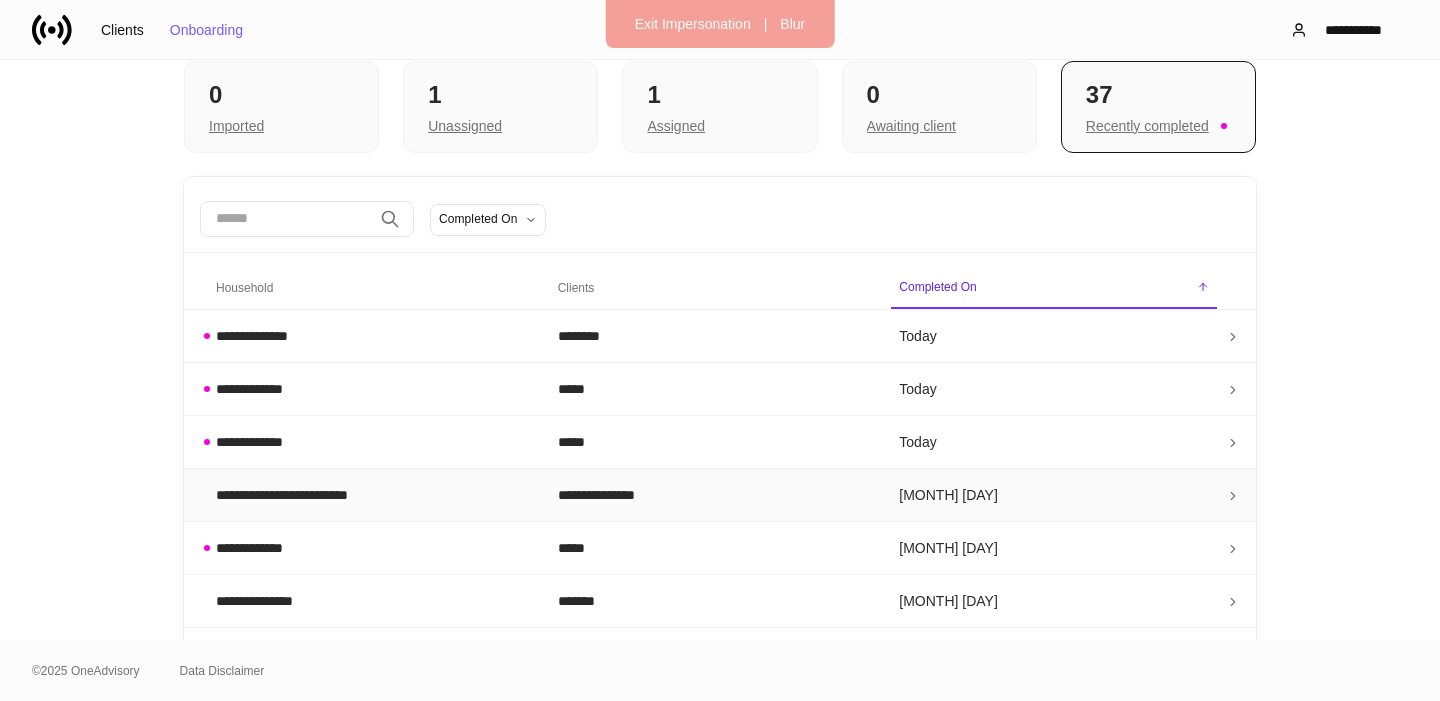 scroll, scrollTop: 101, scrollLeft: 0, axis: vertical 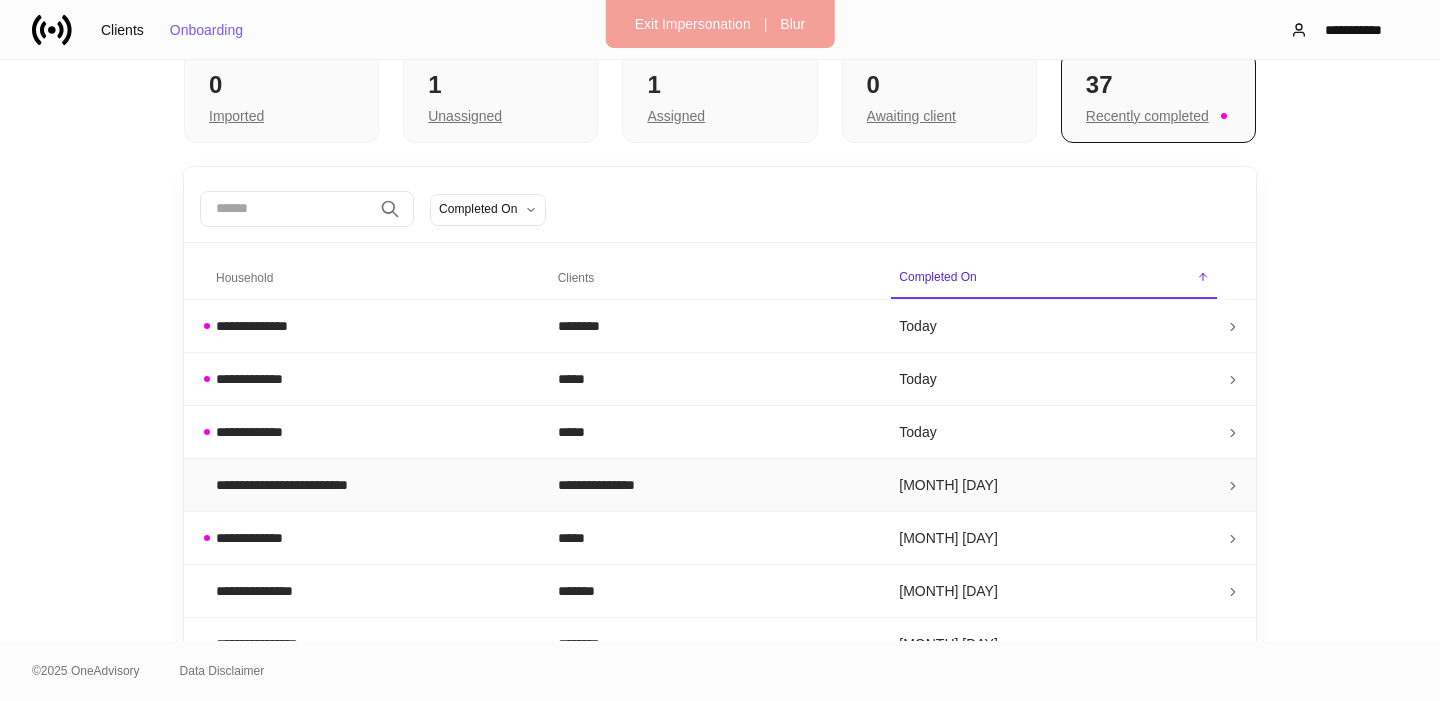 click on "**********" at bounding box center [371, 325] 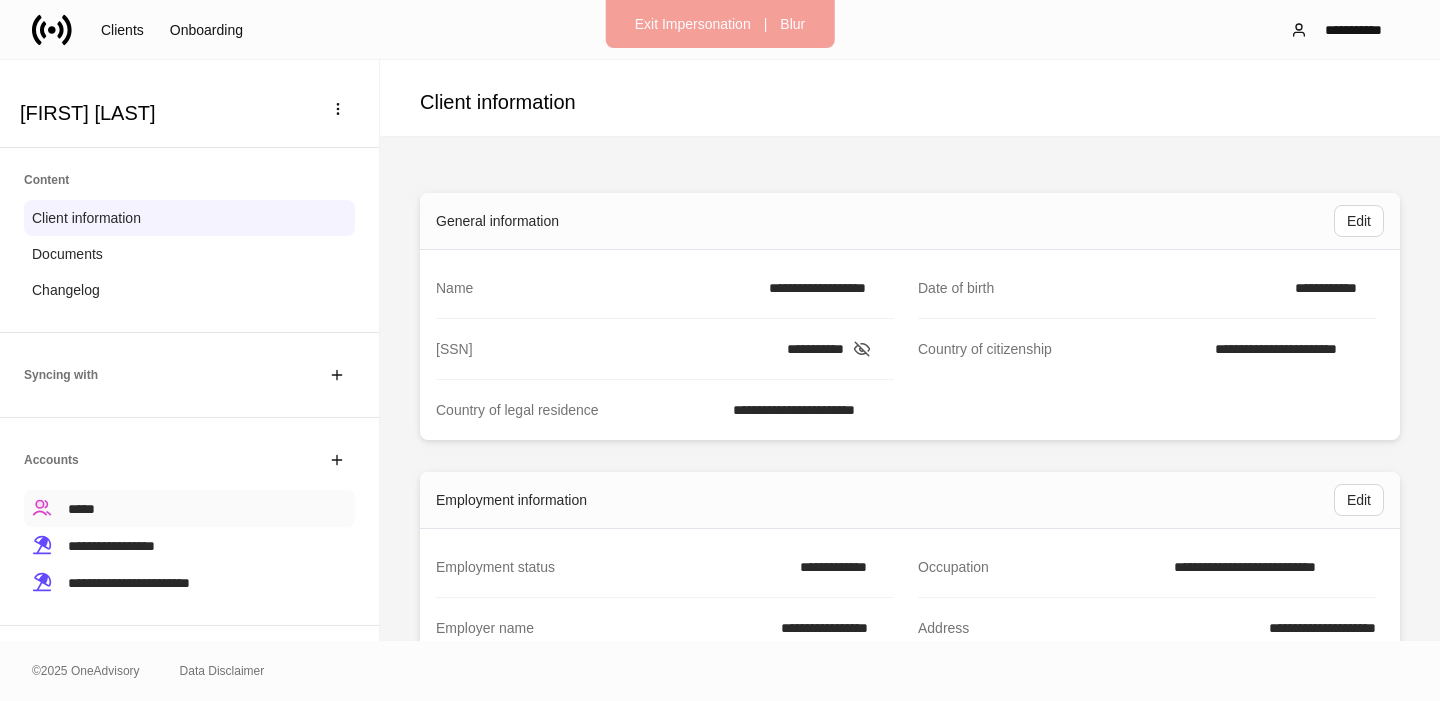 click on "*****" at bounding box center [189, 508] 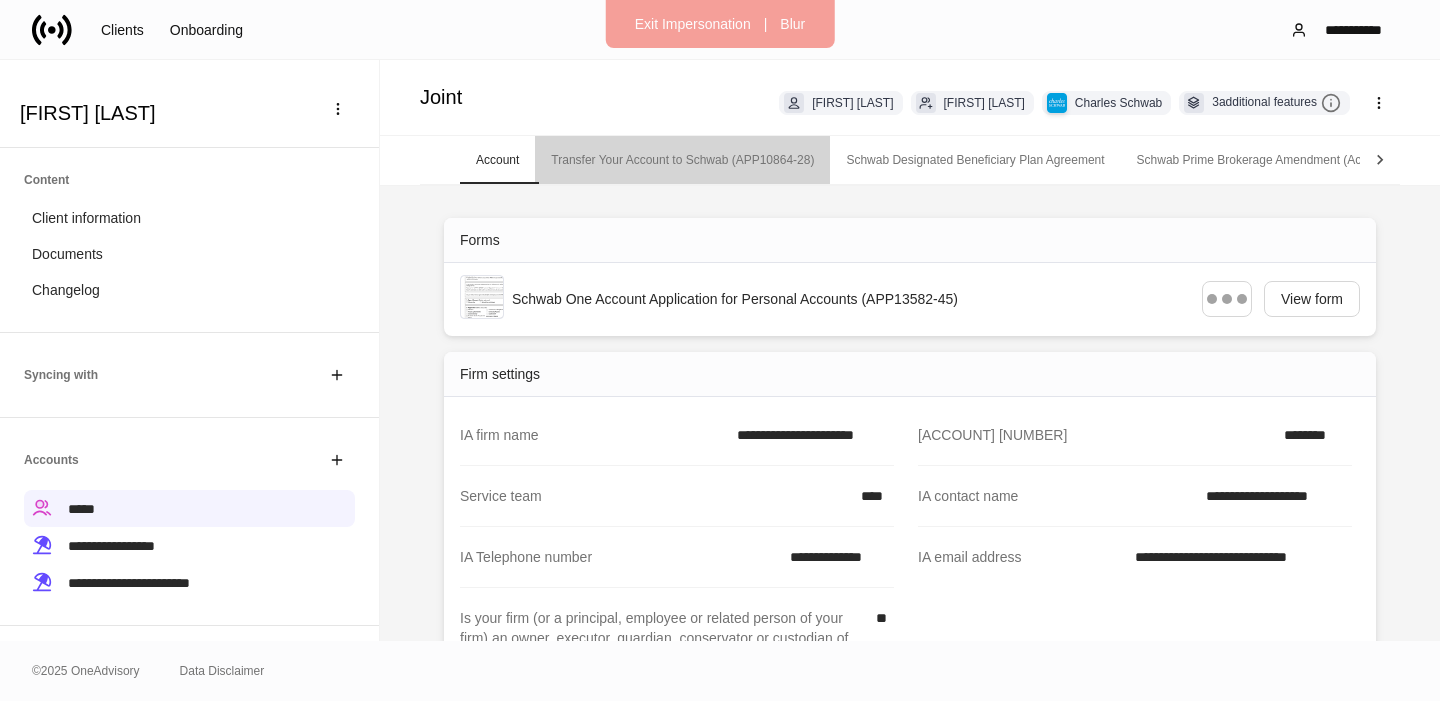 click on "Transfer Your Account to Schwab (APP10864-28)" at bounding box center [682, 160] 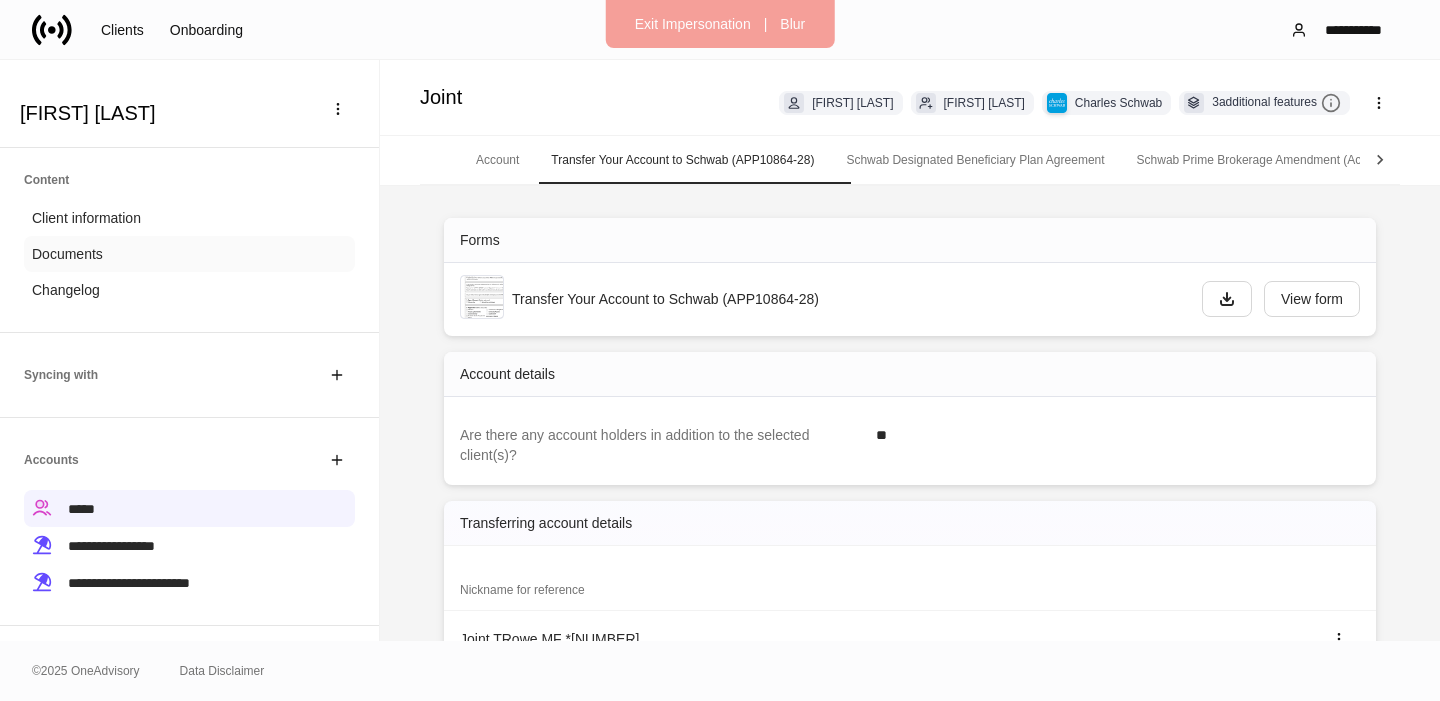 click on "Documents" at bounding box center (189, 254) 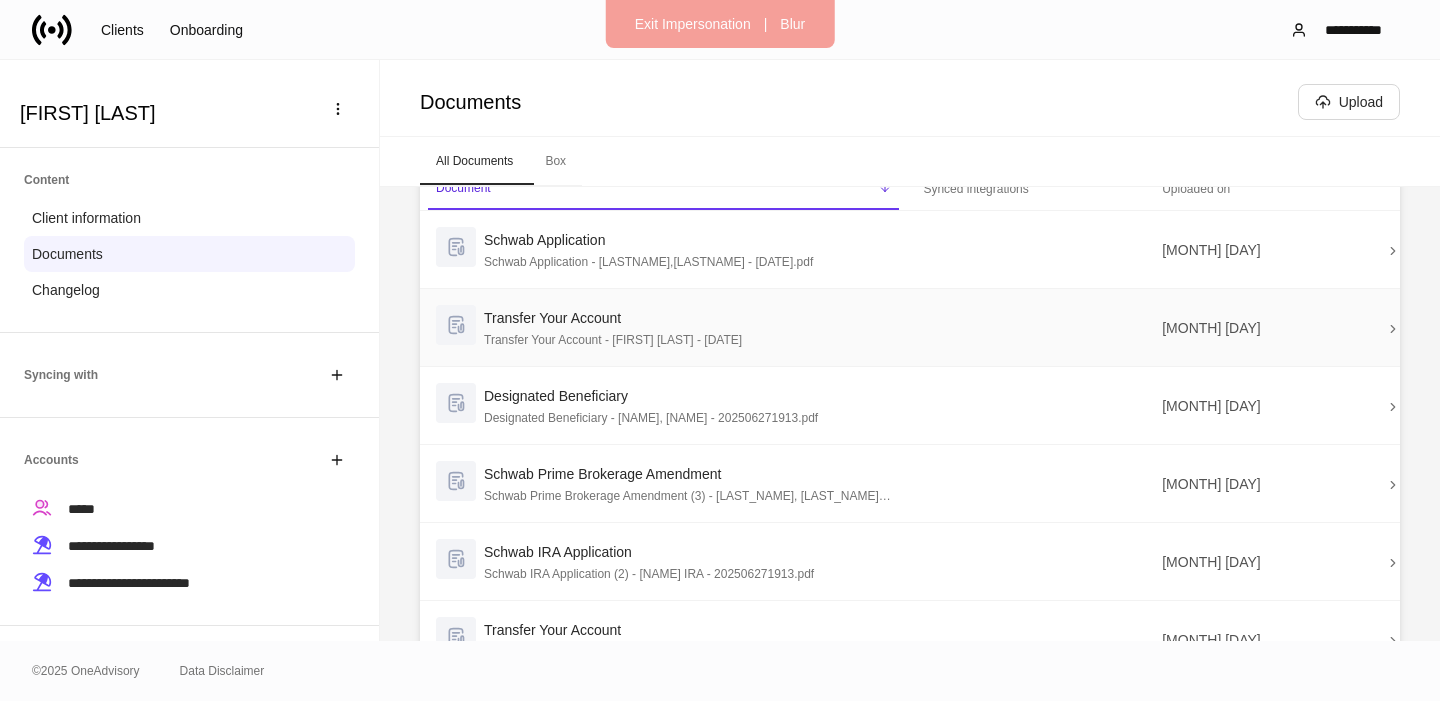 scroll, scrollTop: 76, scrollLeft: 0, axis: vertical 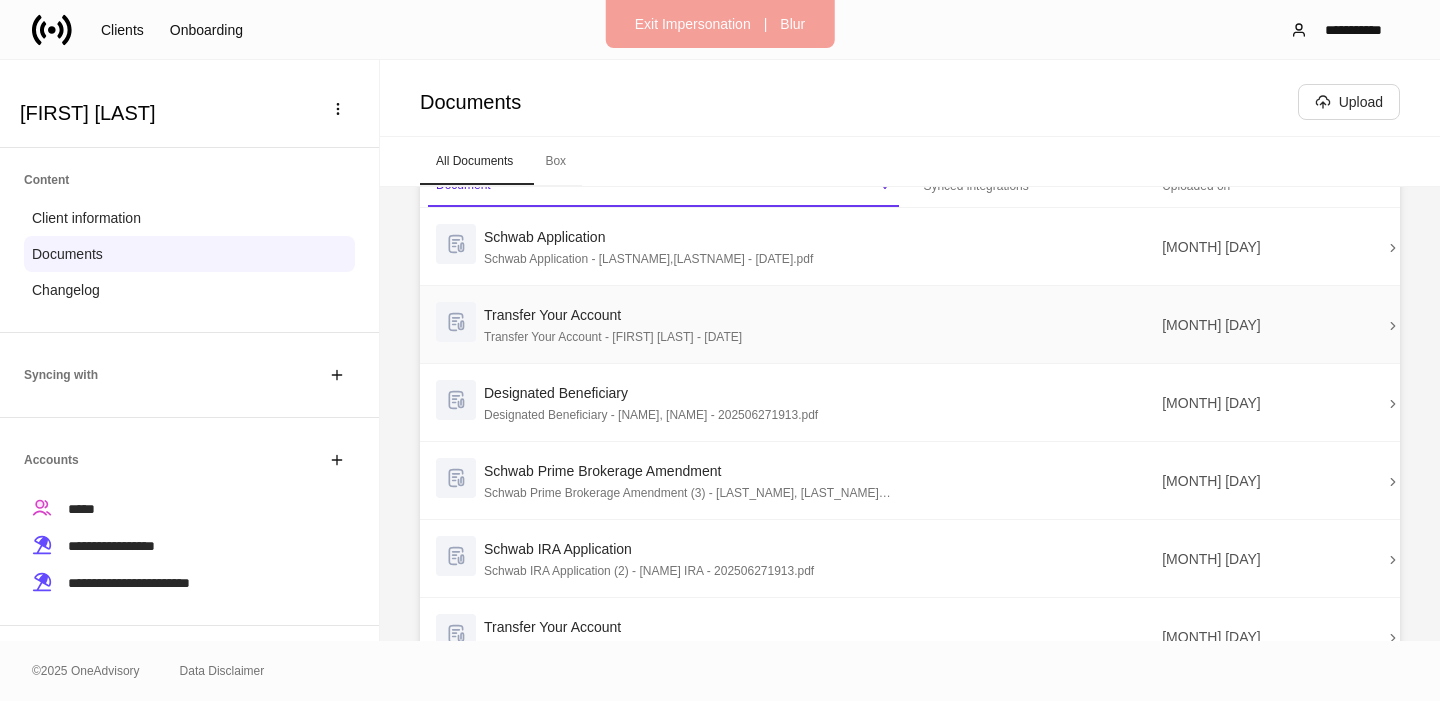click on "Transfer Your Account - [FIRST] [LAST] - [DATE]" at bounding box center (687, 257) 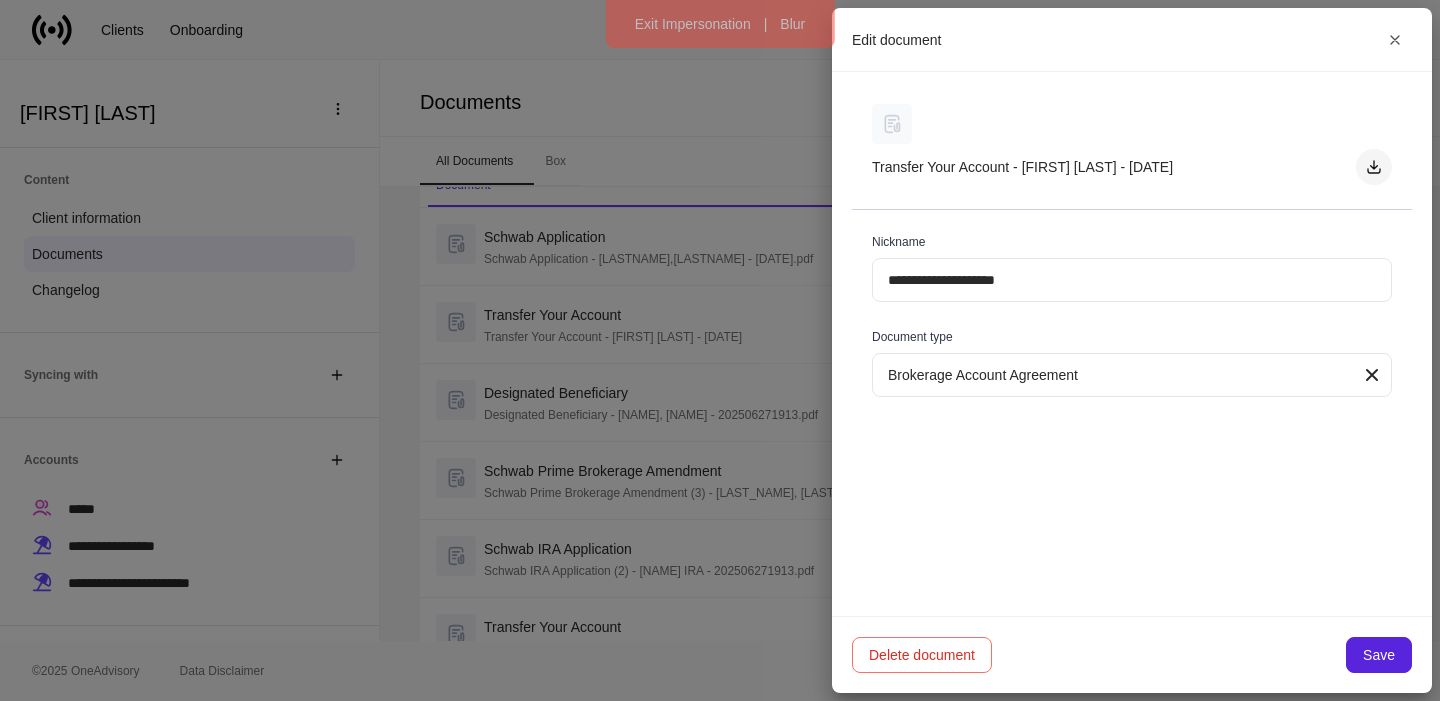 click at bounding box center [1374, 167] 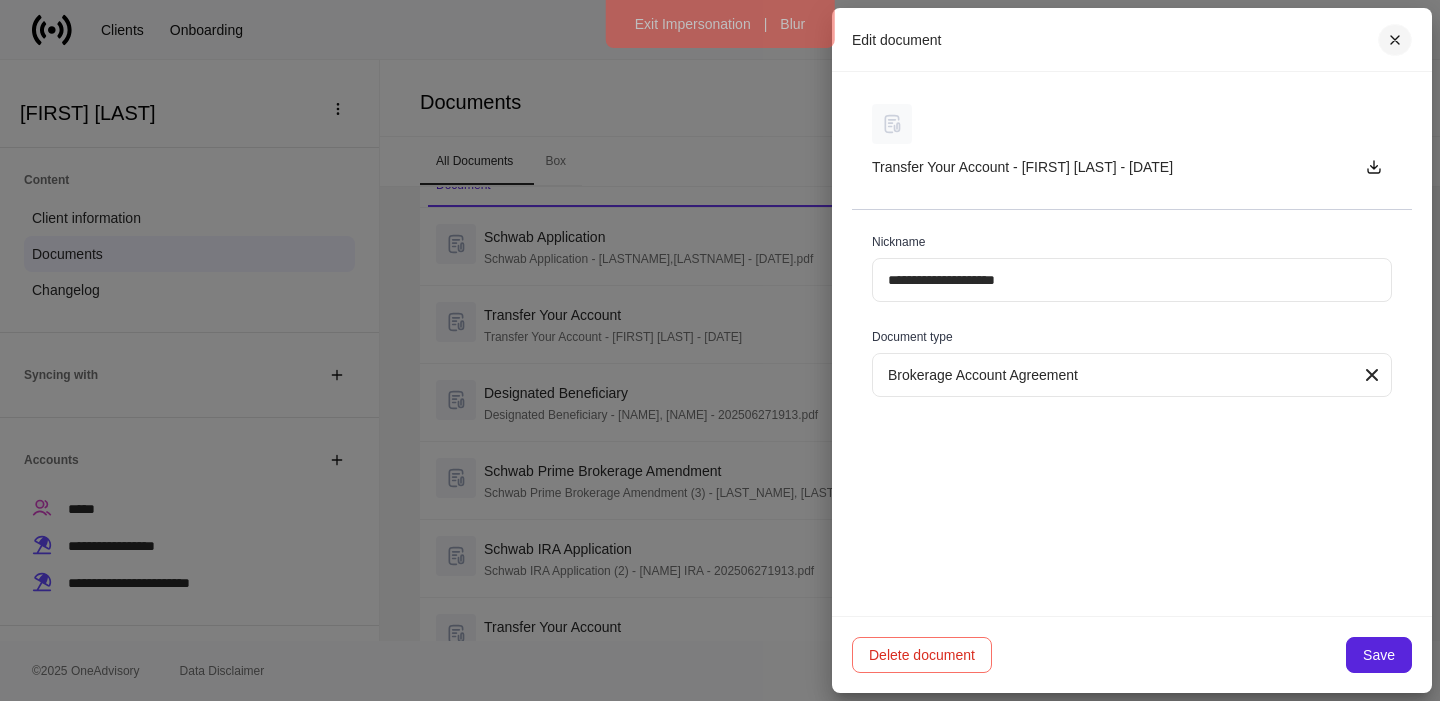 click at bounding box center (1395, 40) 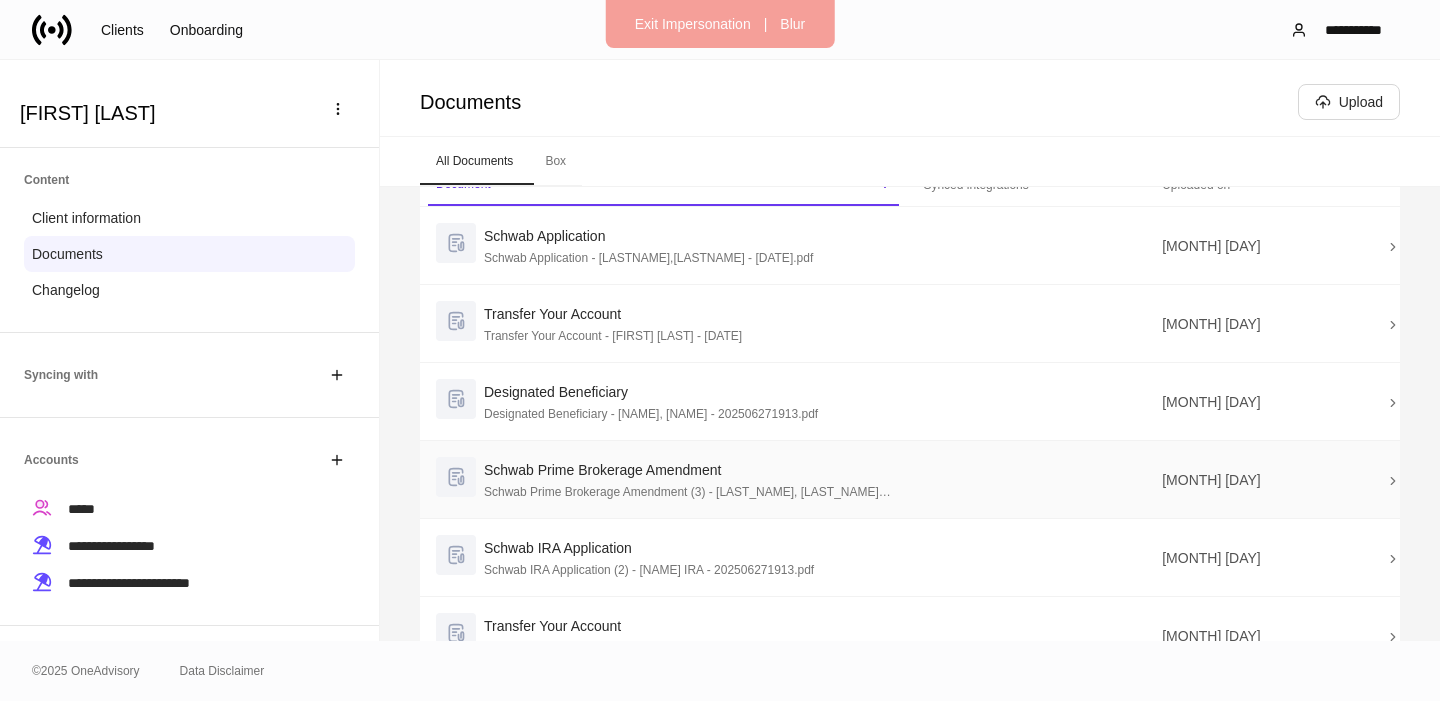 scroll, scrollTop: 52, scrollLeft: 0, axis: vertical 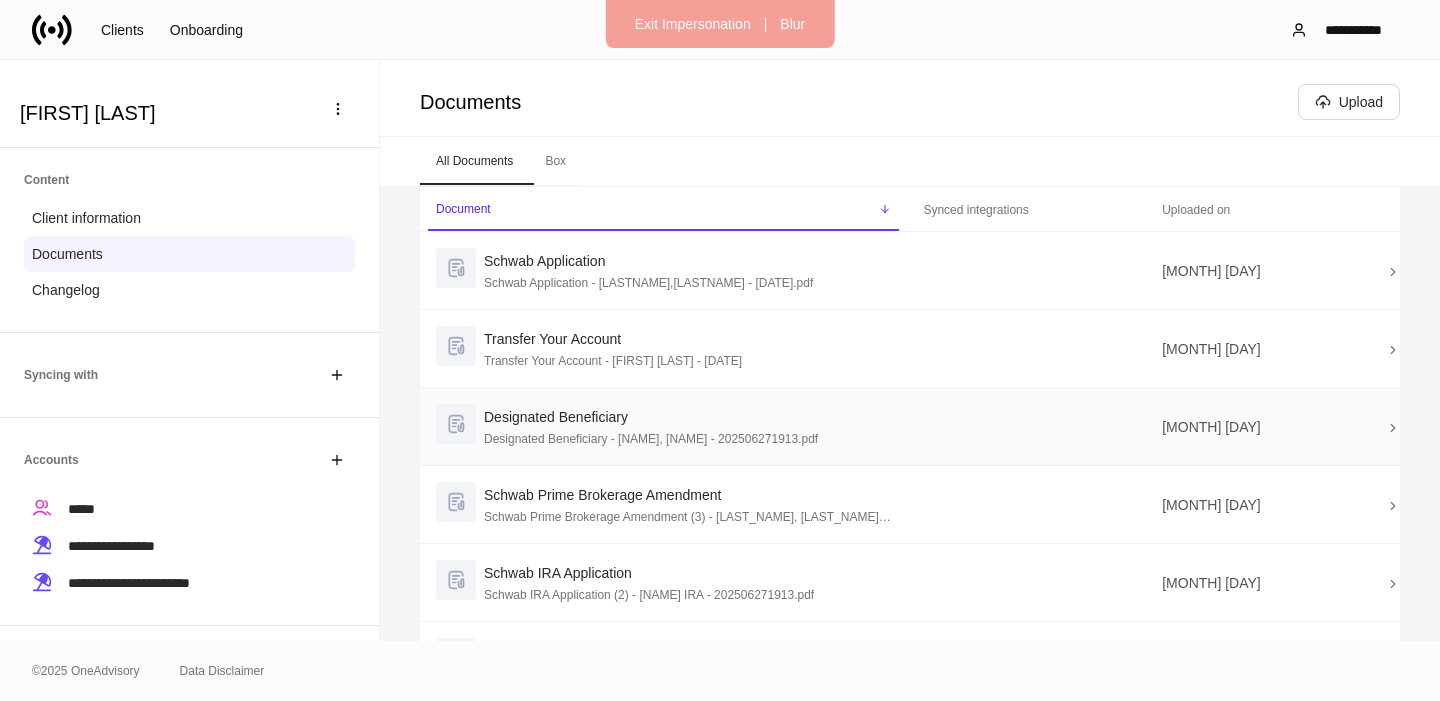 click on "Designated Beneficiary - [NAME], [NAME] - 202506271913.pdf" at bounding box center [687, 281] 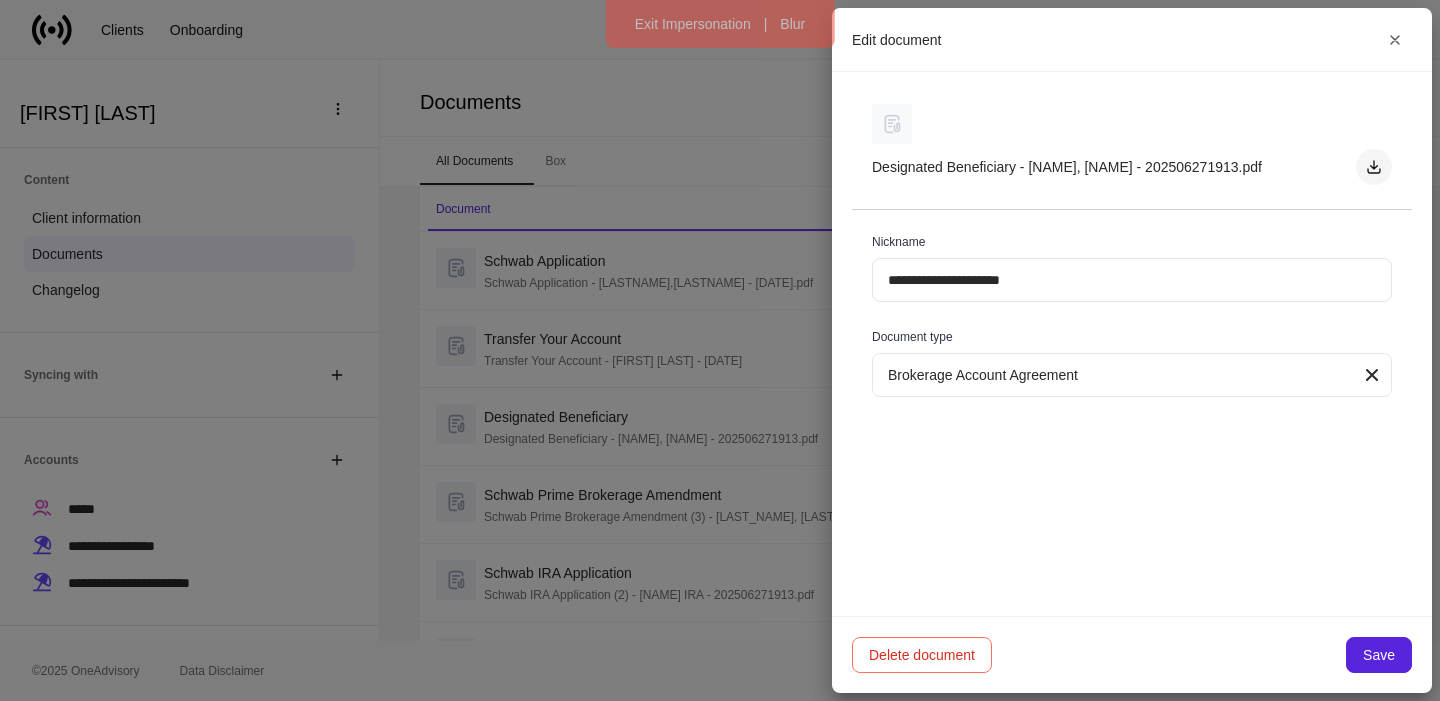 click at bounding box center (1374, 167) 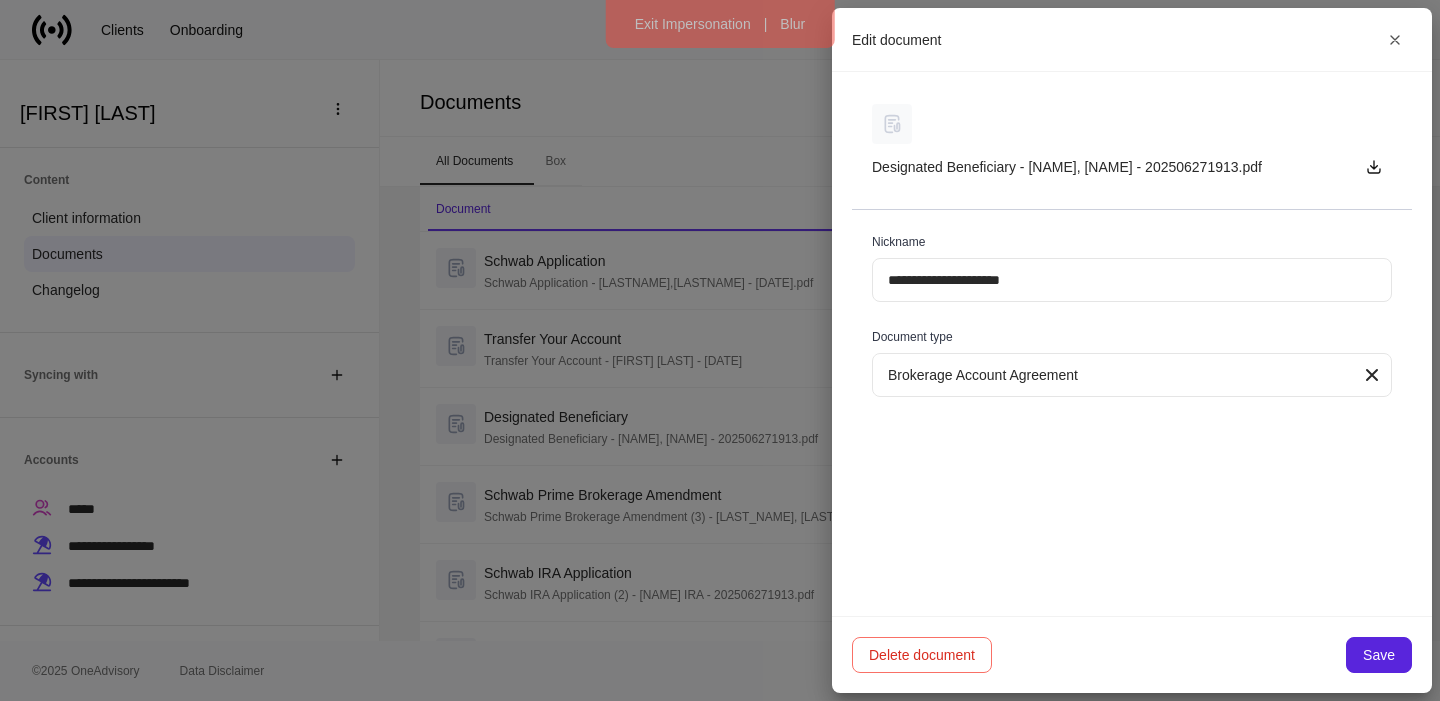 click at bounding box center [720, 350] 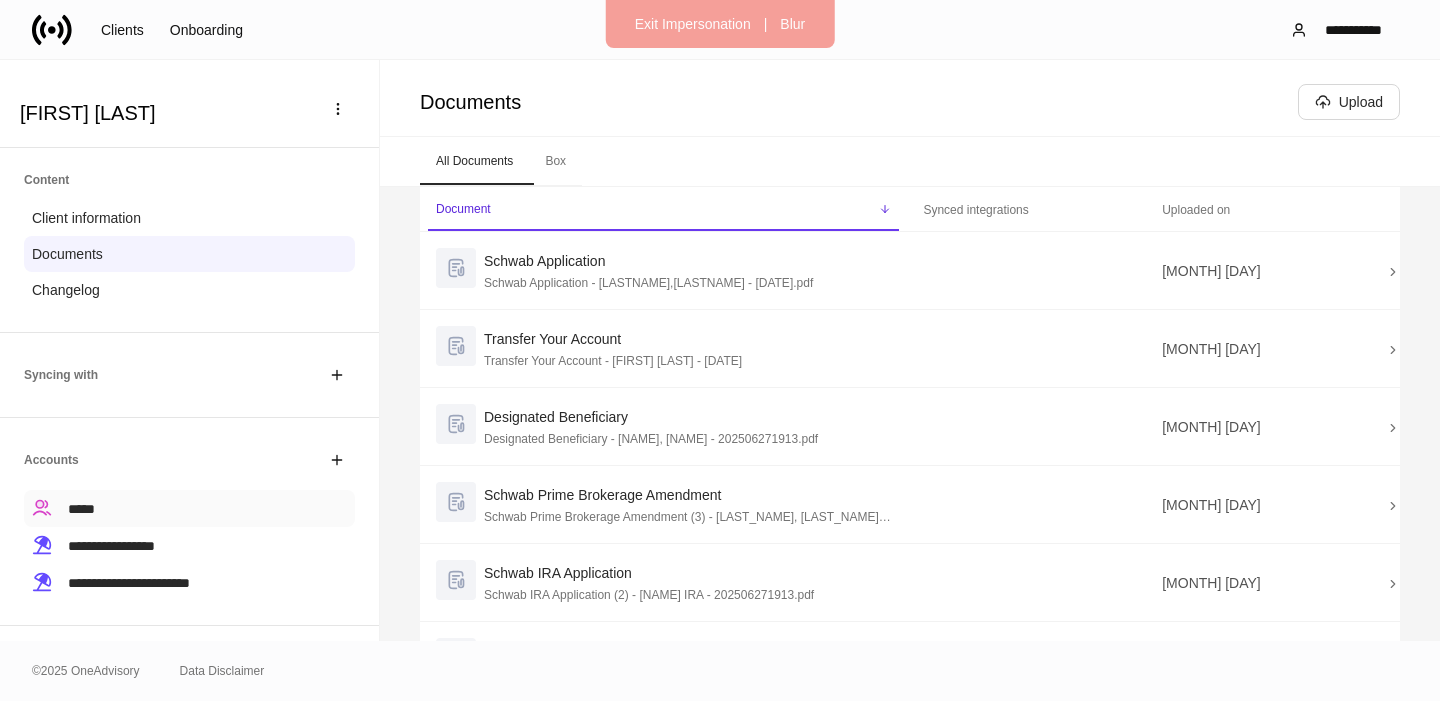 click on "*****" at bounding box center (189, 508) 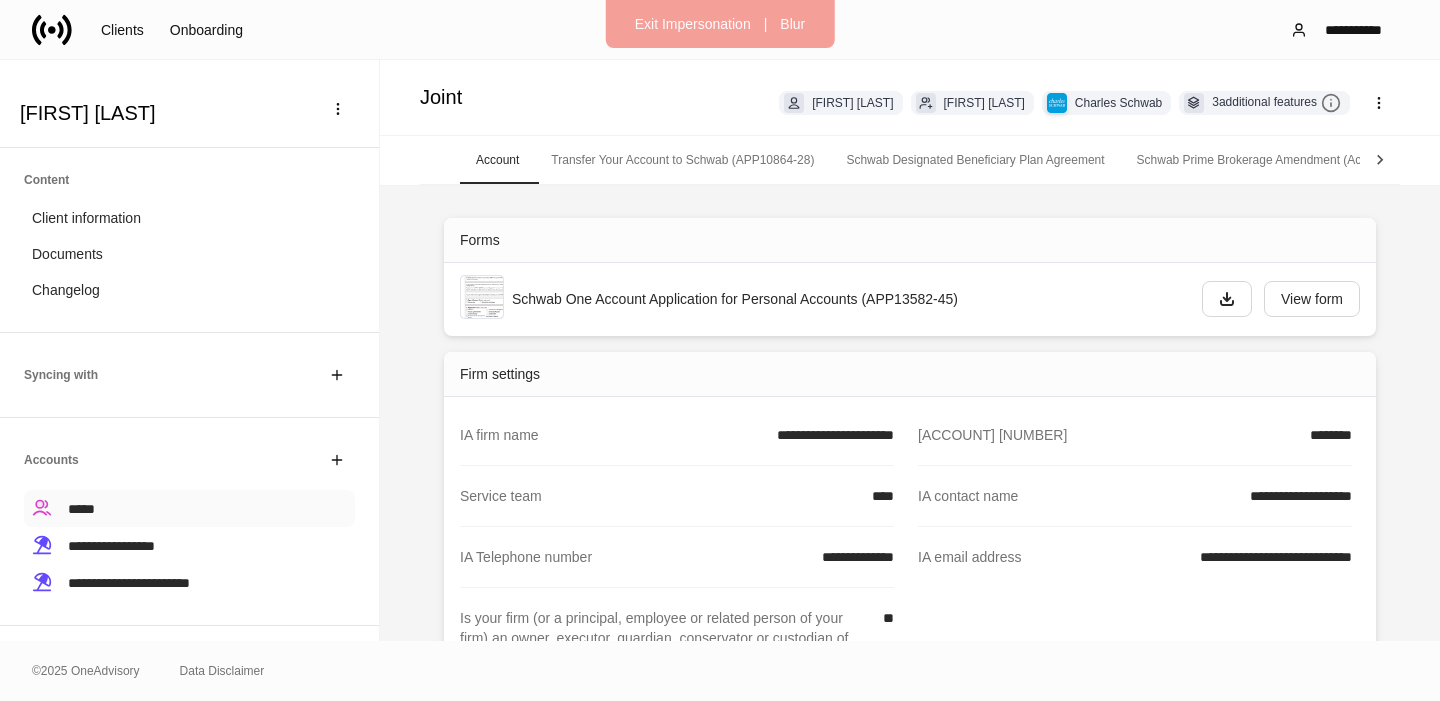 scroll, scrollTop: 0, scrollLeft: 0, axis: both 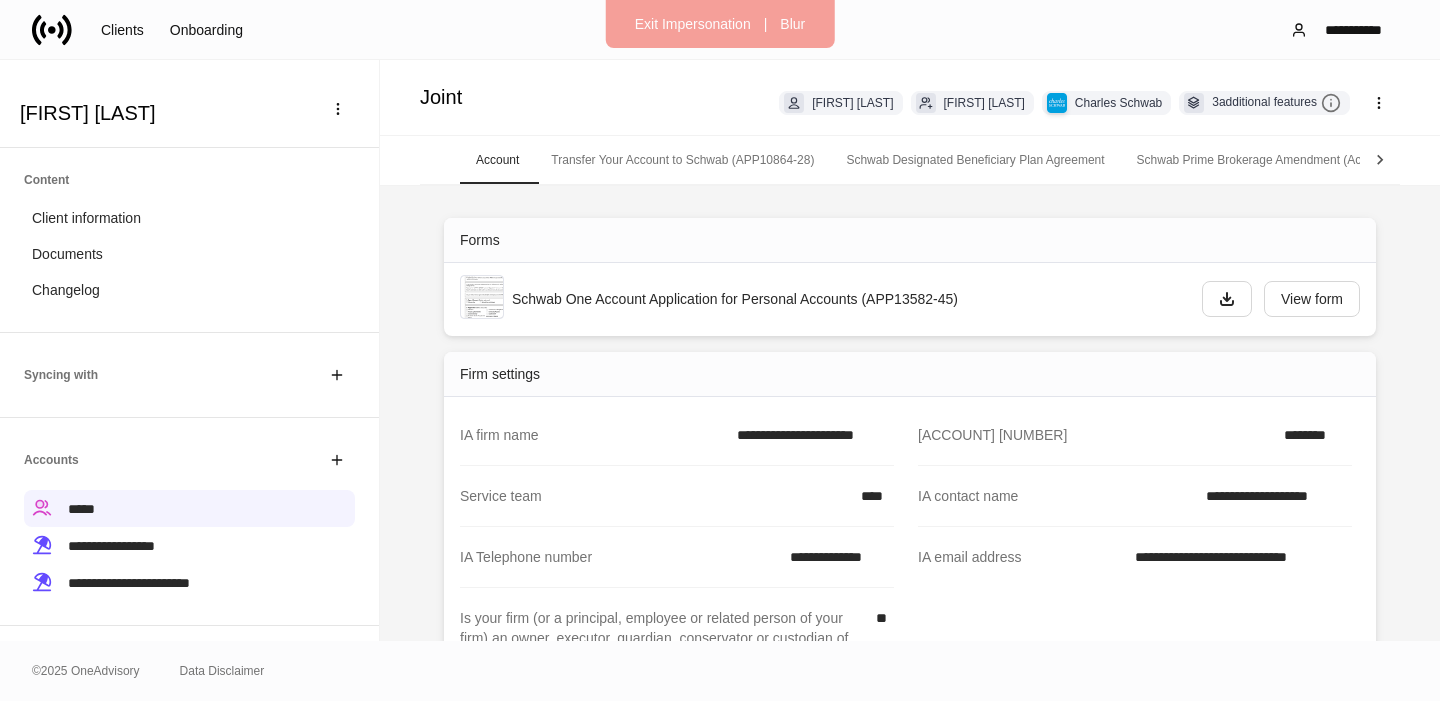 click on "Schwab Designated Beneficiary Plan Agreement" at bounding box center (975, 160) 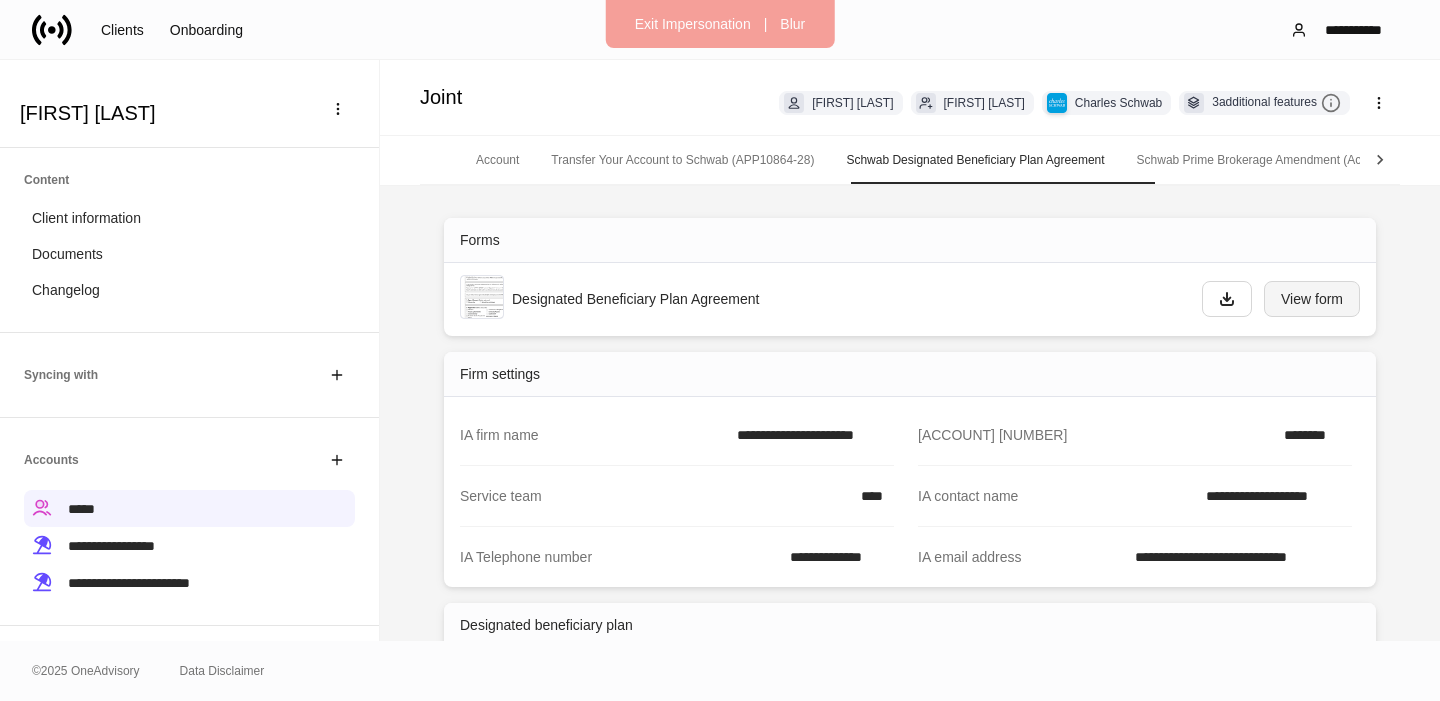 click on "View form" at bounding box center (1312, 299) 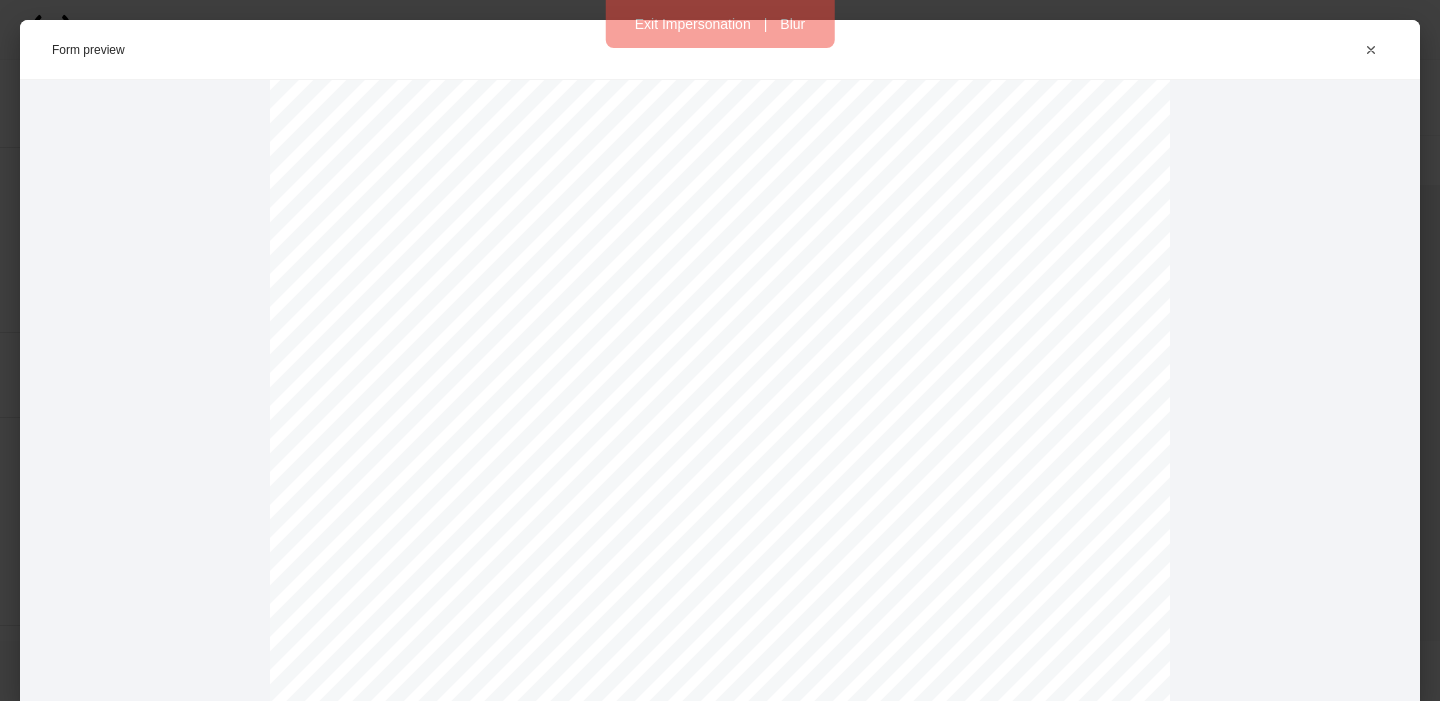 scroll, scrollTop: 2420, scrollLeft: 0, axis: vertical 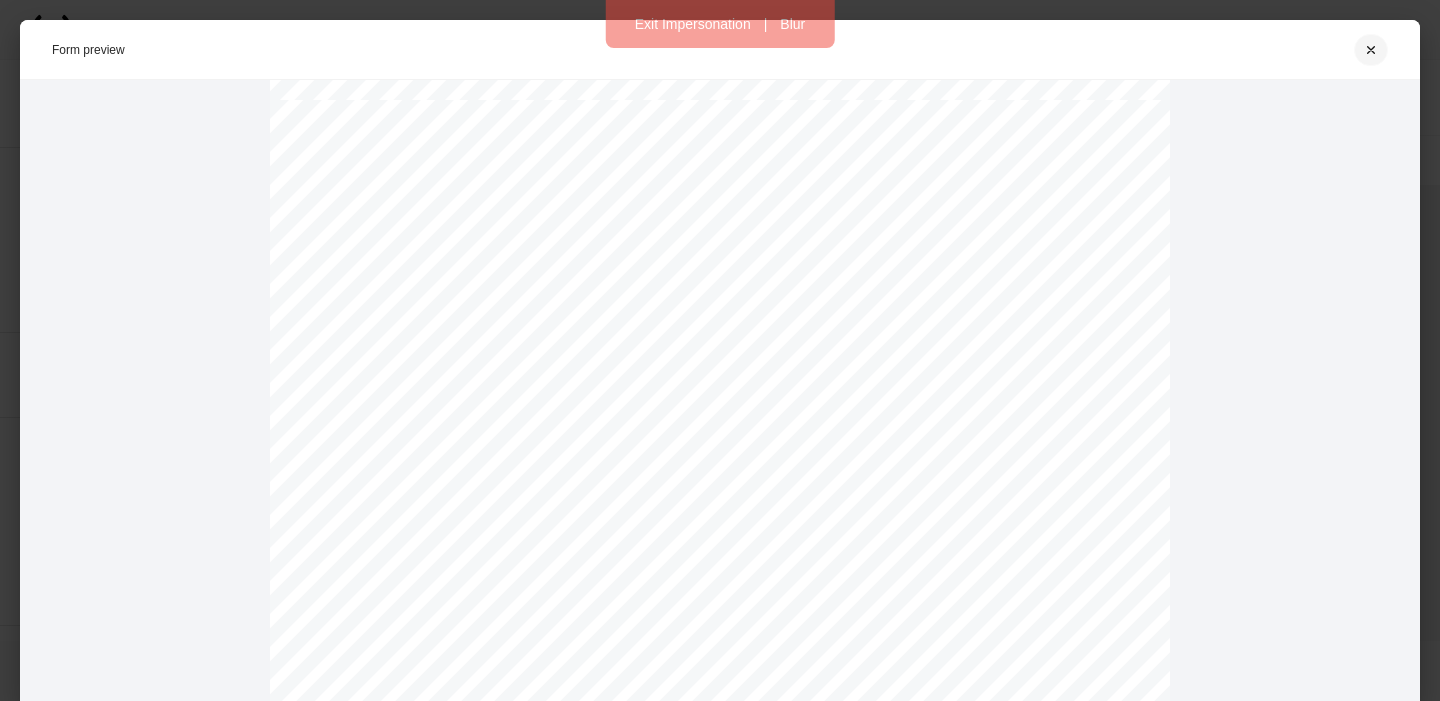 click at bounding box center [1371, 50] 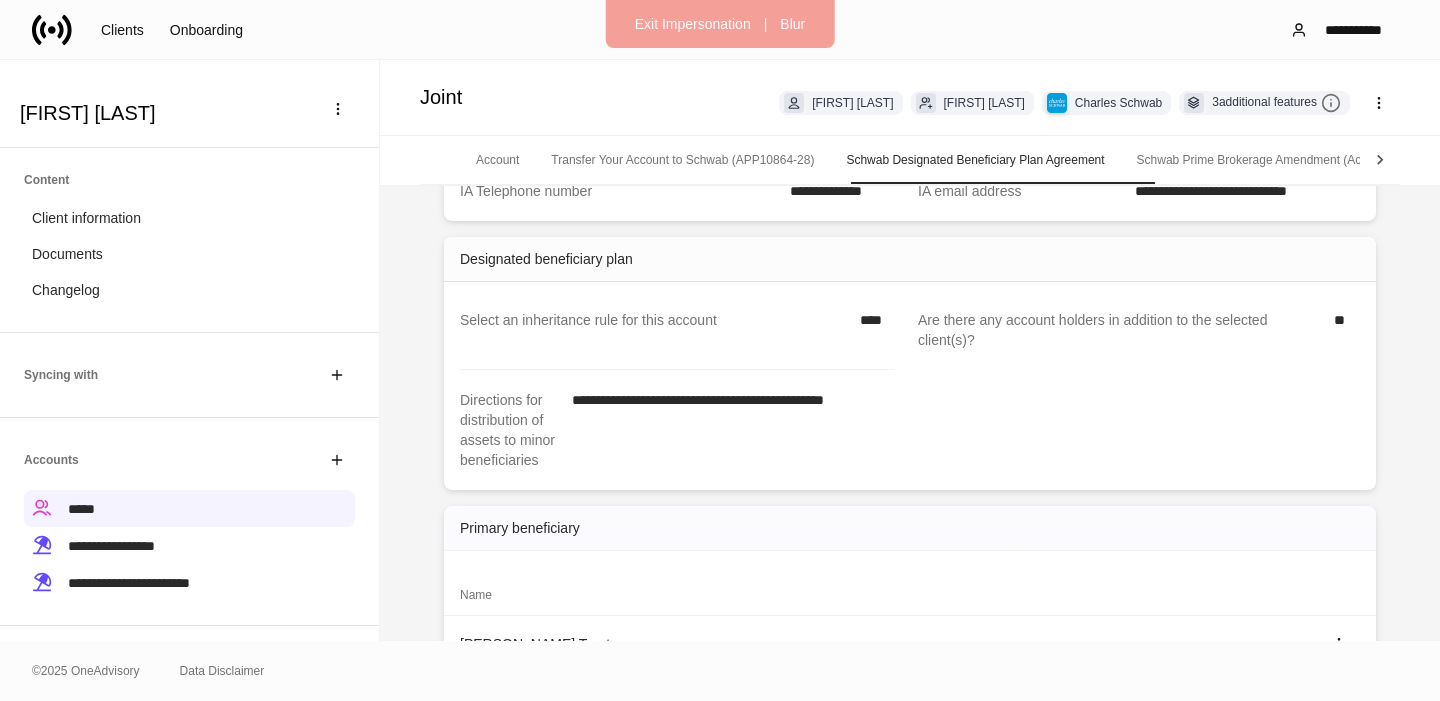 scroll, scrollTop: 388, scrollLeft: 0, axis: vertical 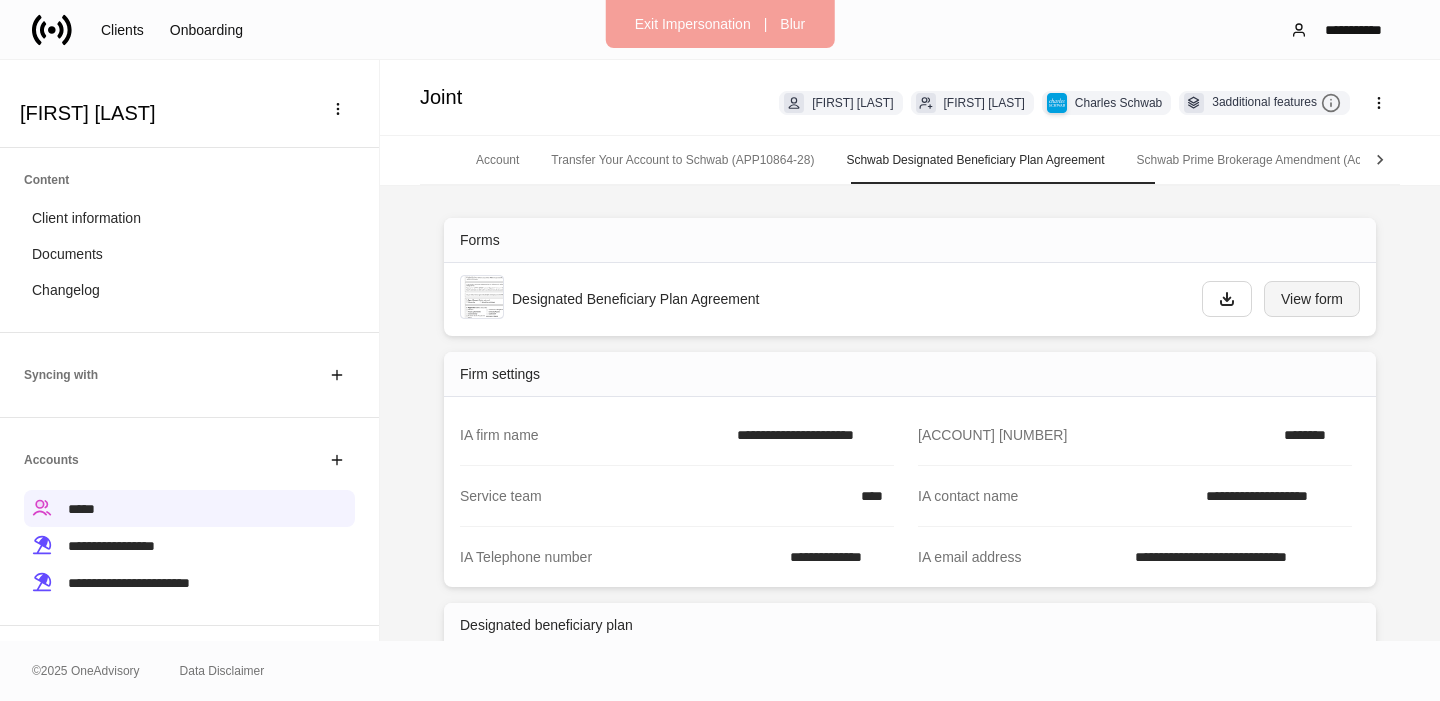 click on "View form" at bounding box center (1227, 299) 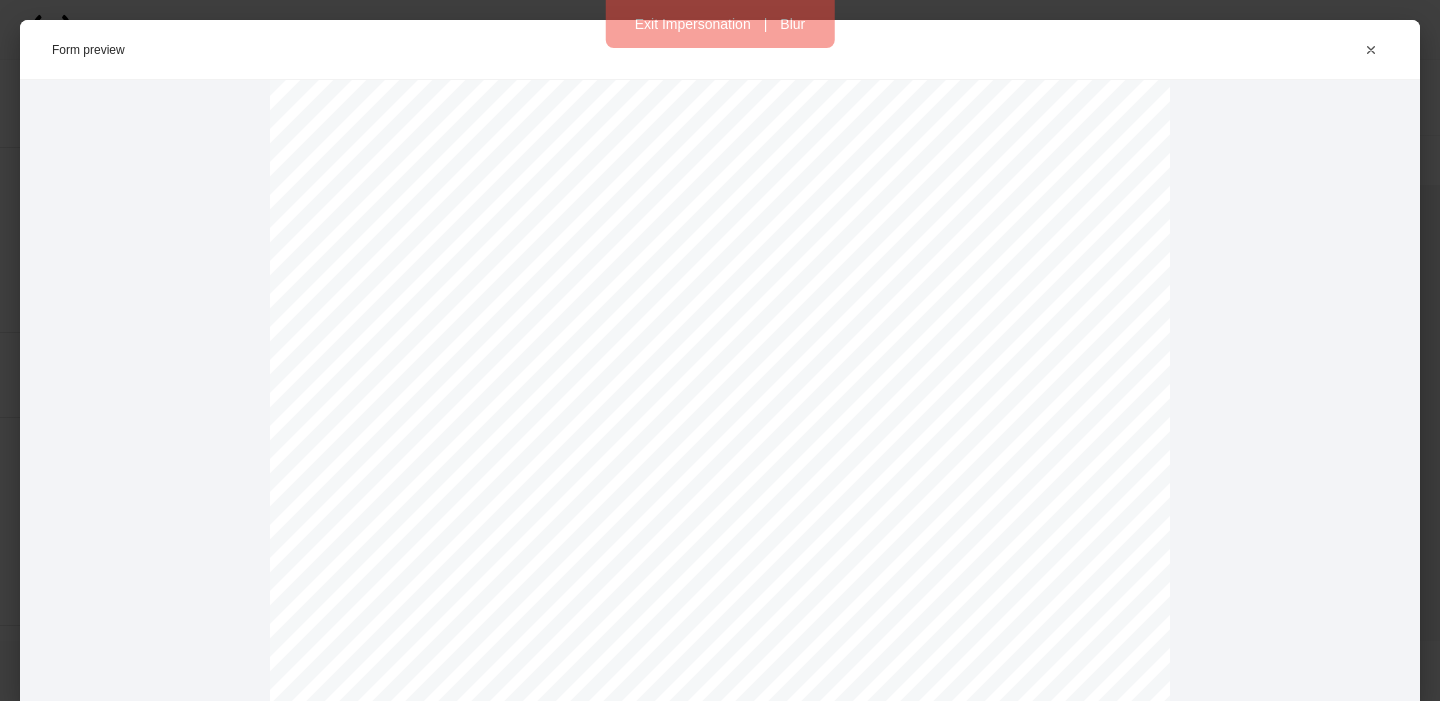 scroll, scrollTop: 2477, scrollLeft: 0, axis: vertical 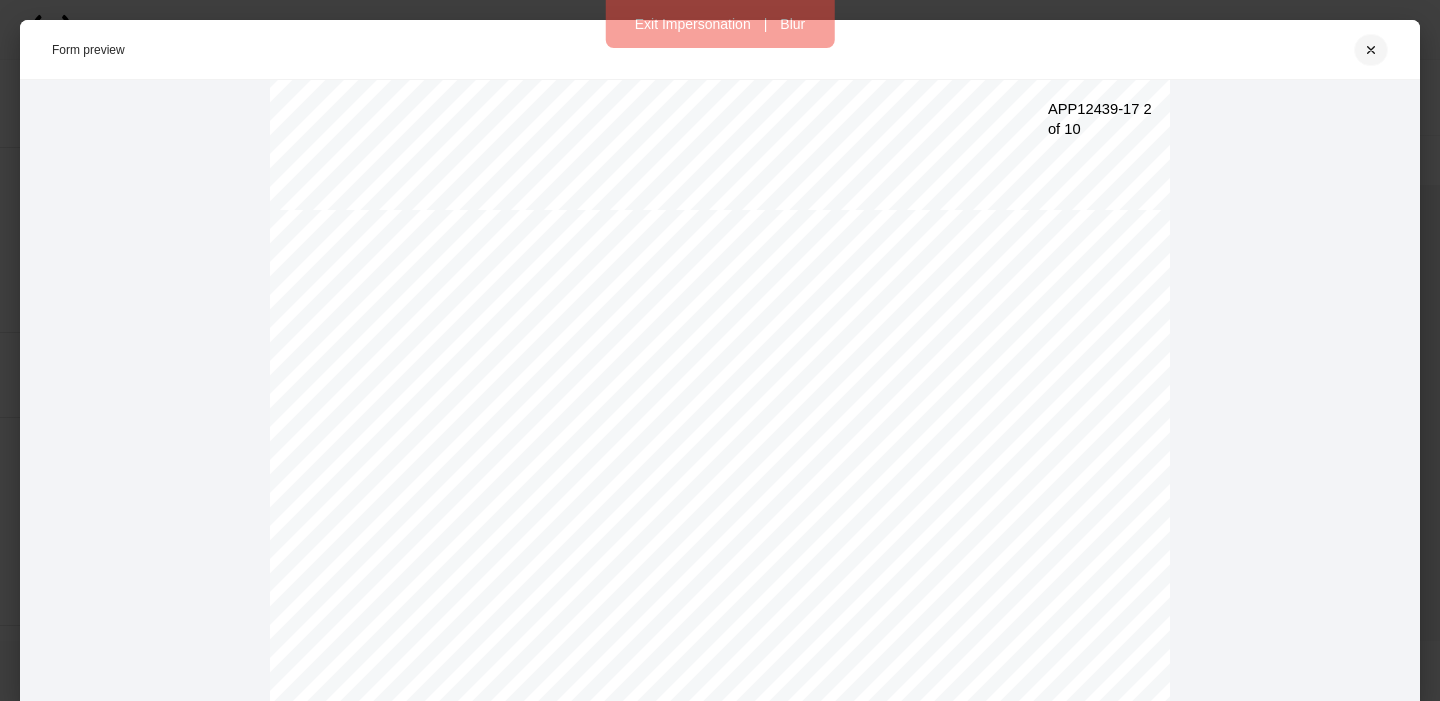 drag, startPoint x: 1366, startPoint y: 46, endPoint x: 1377, endPoint y: 47, distance: 11.045361 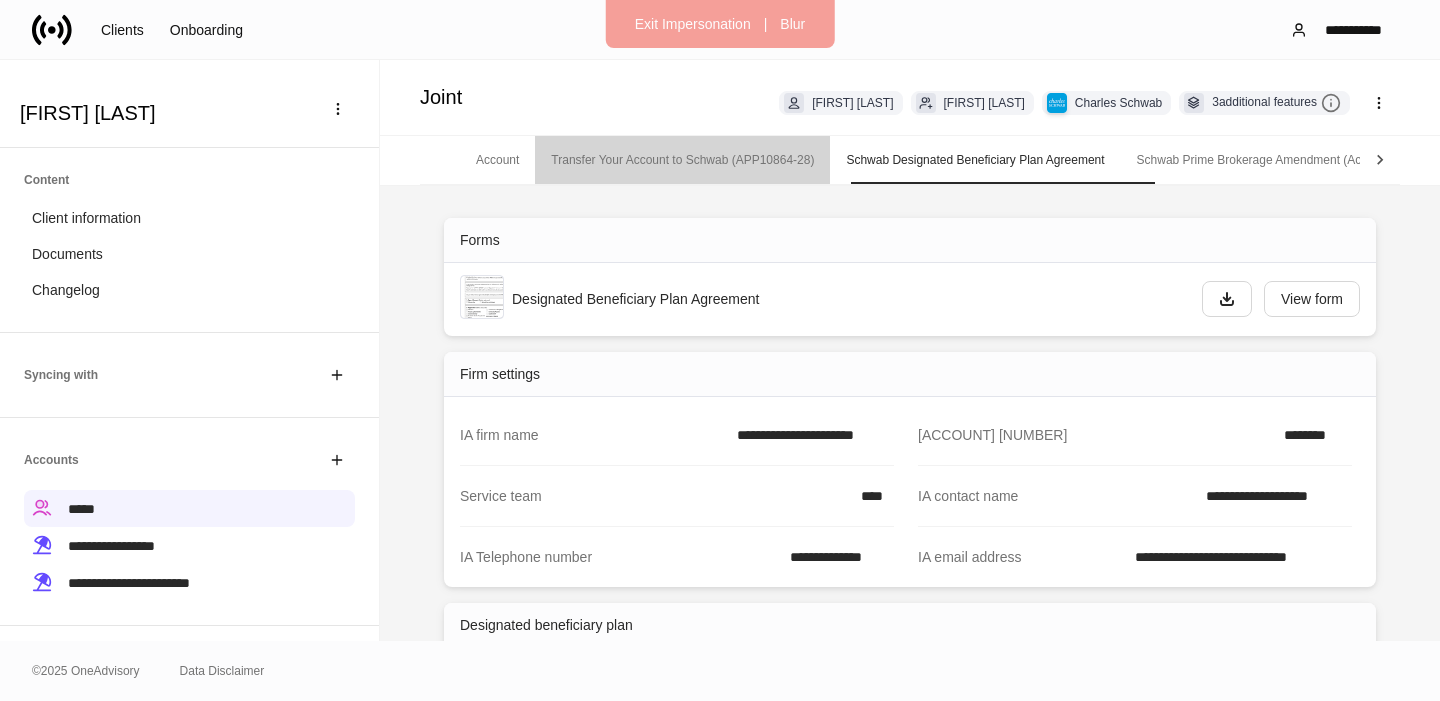 click on "Transfer Your Account to Schwab (APP10864-28)" at bounding box center [682, 160] 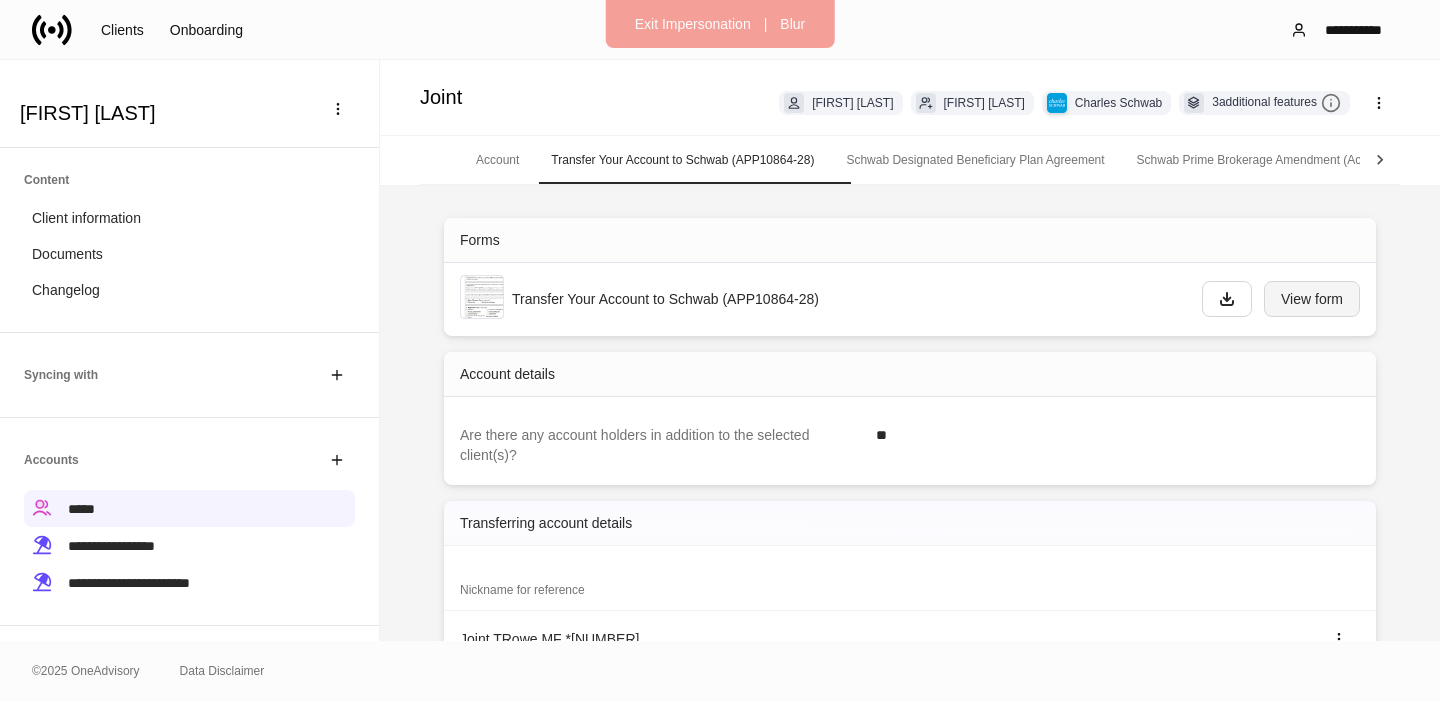 click on "View form" at bounding box center [1227, 299] 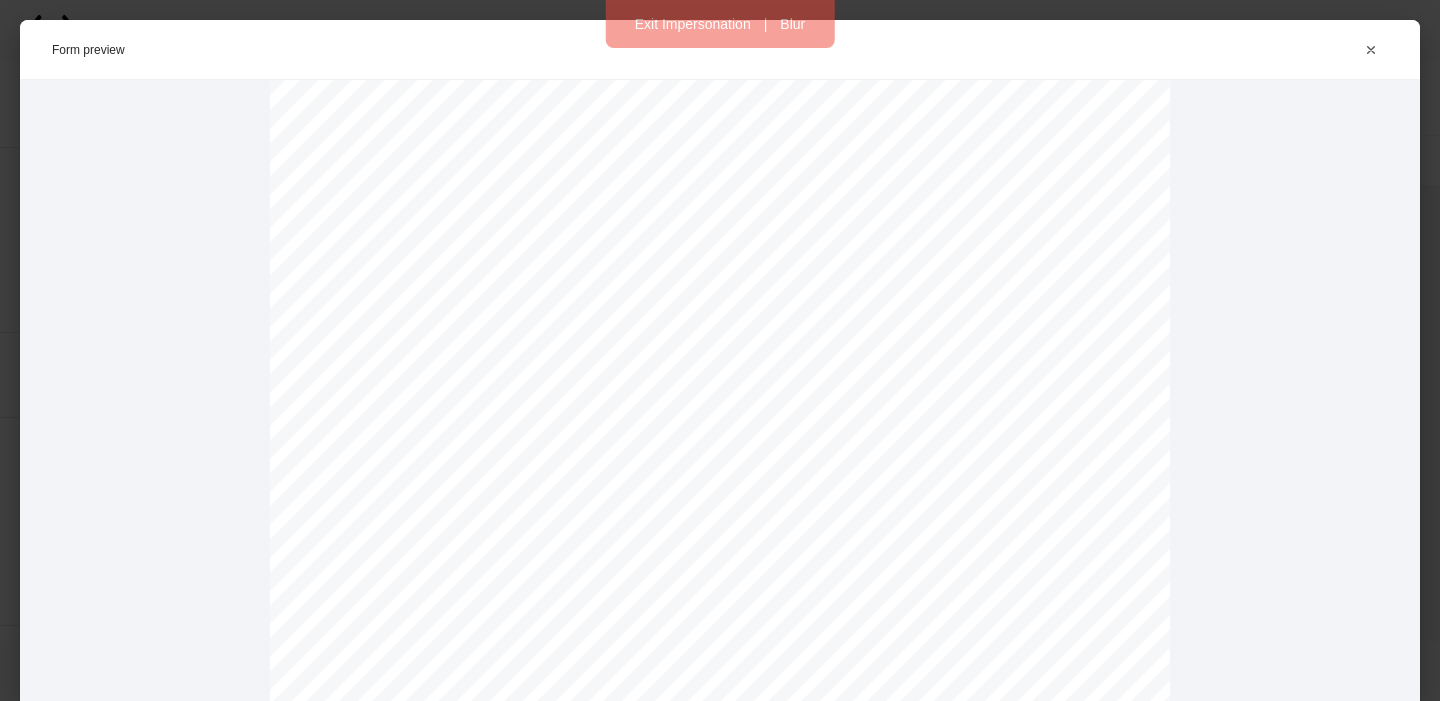 scroll, scrollTop: 229, scrollLeft: 0, axis: vertical 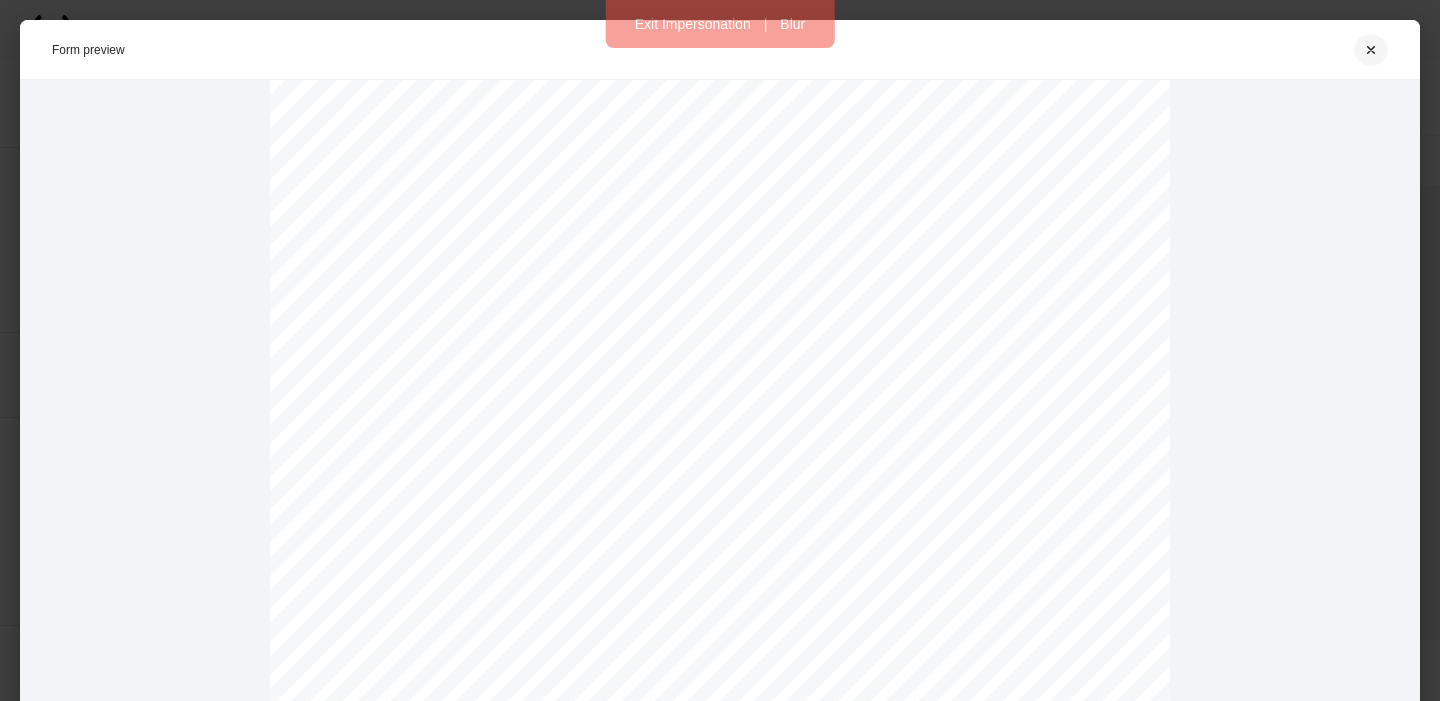 click at bounding box center [1371, 50] 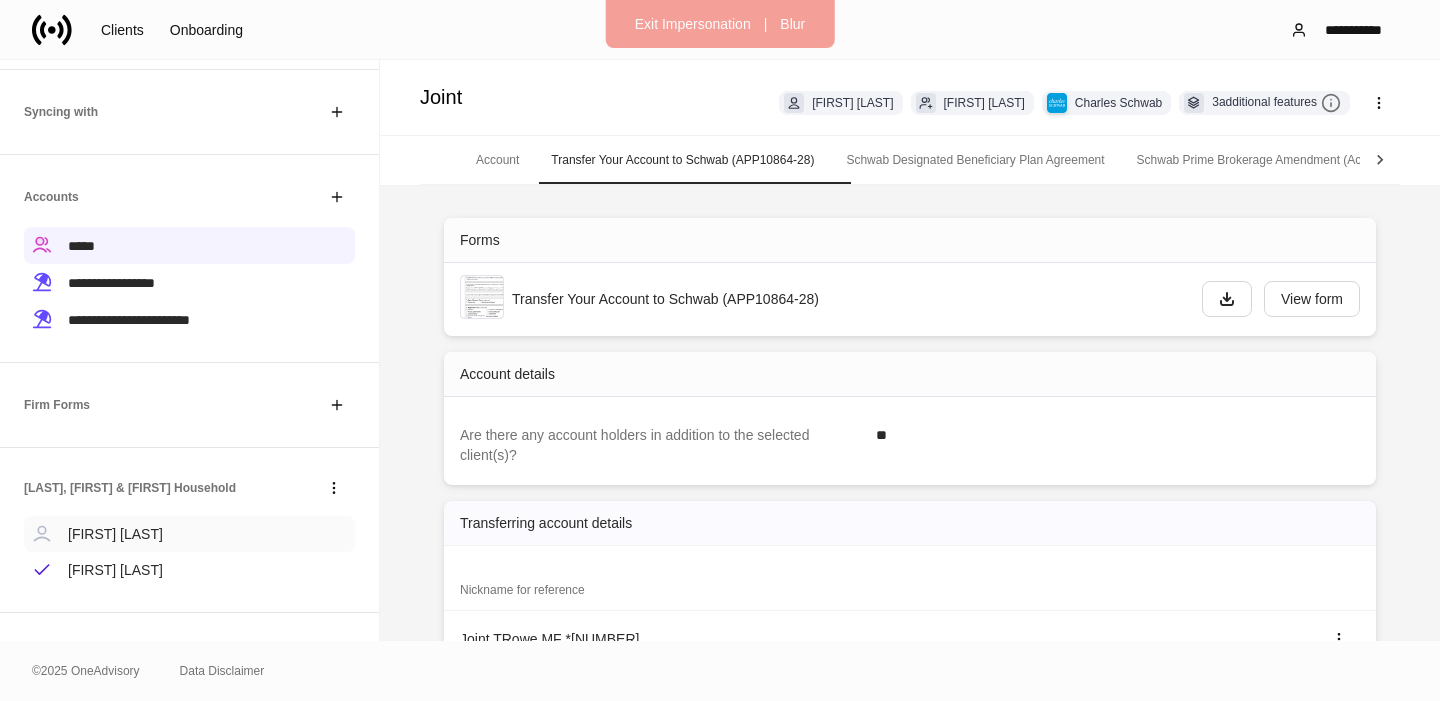click on "Brian Petersen" at bounding box center [189, 534] 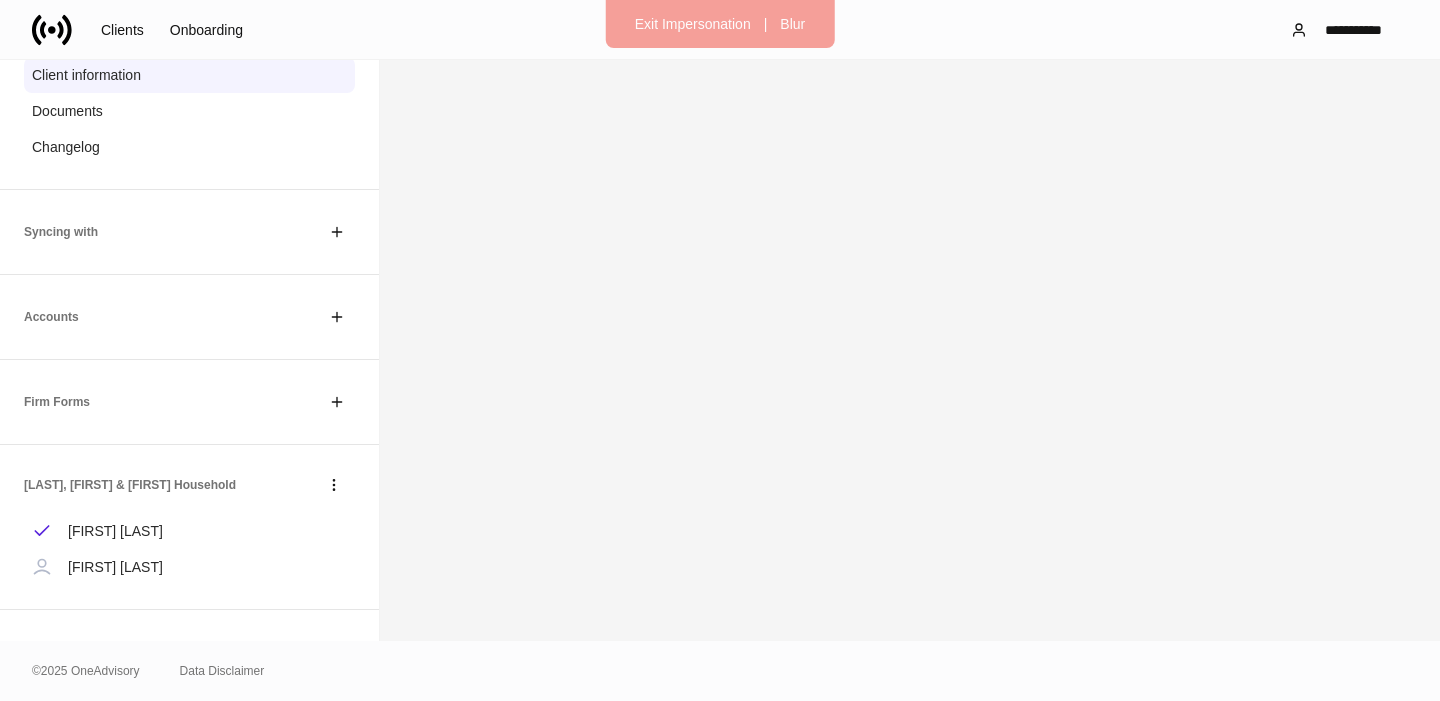 scroll, scrollTop: 263, scrollLeft: 0, axis: vertical 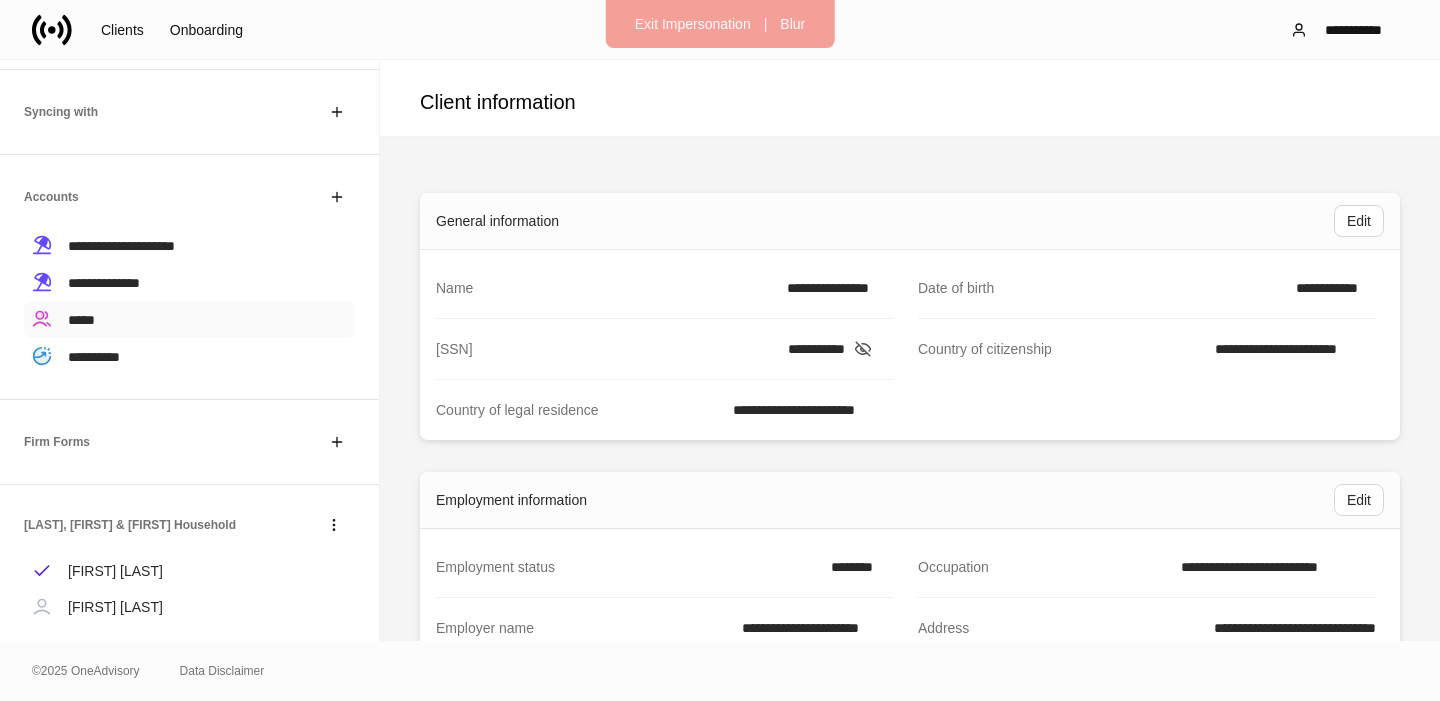 click on "*****" at bounding box center (189, 319) 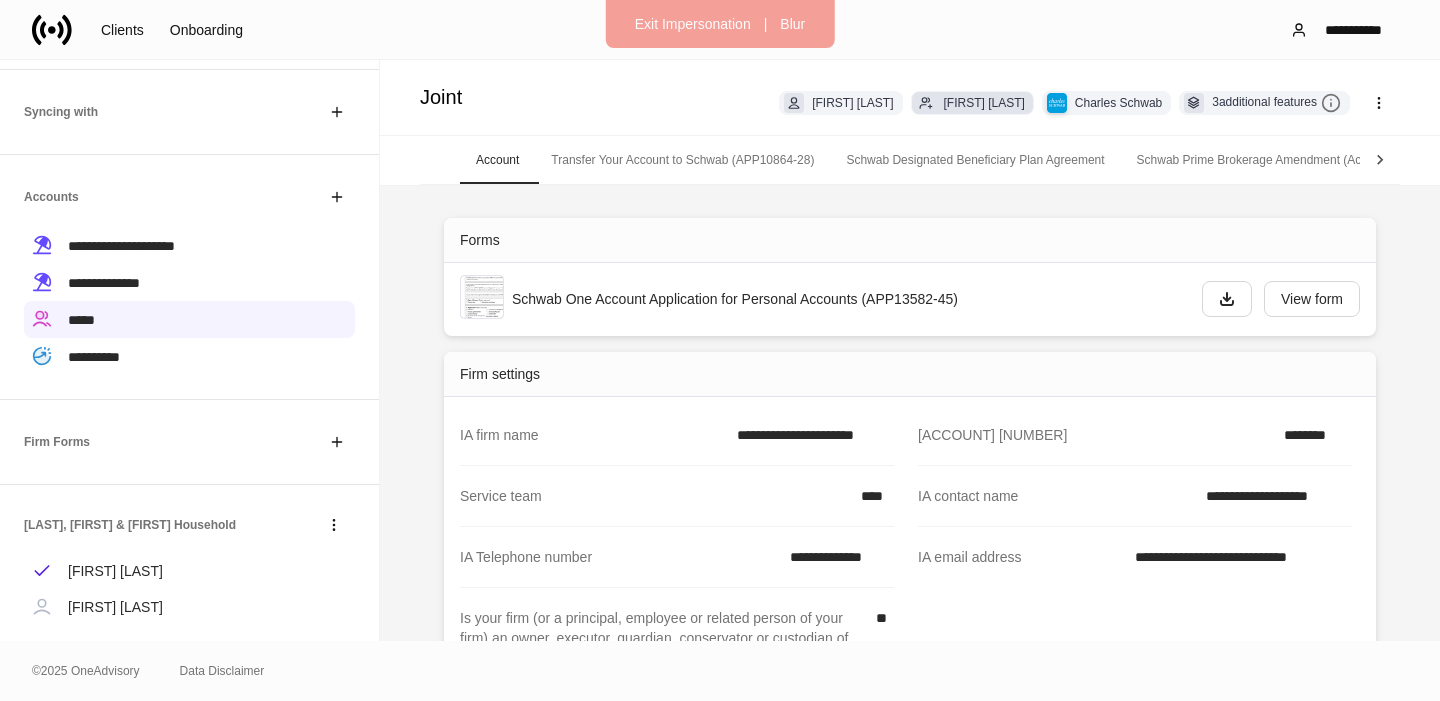click on "Jennifer Petersen" at bounding box center (852, 103) 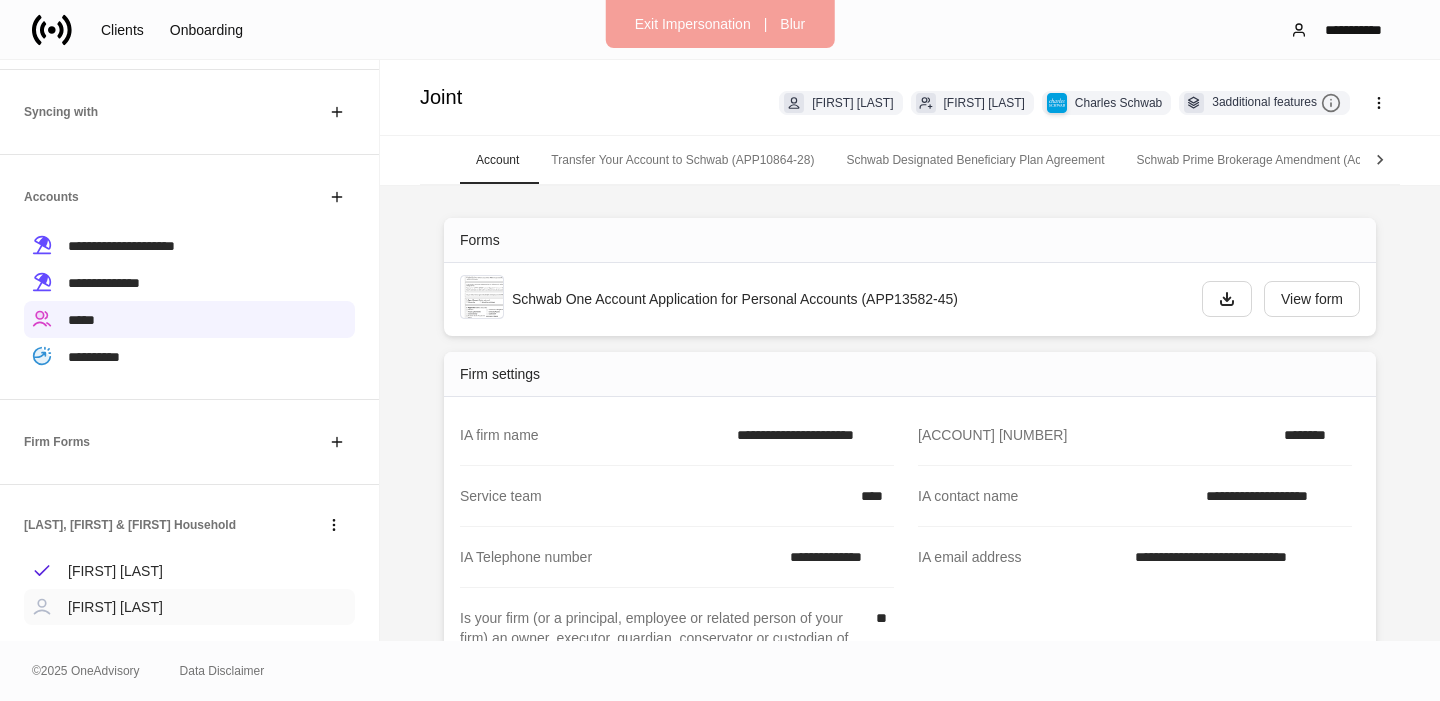click on "Jennifer Petersen" at bounding box center [189, 607] 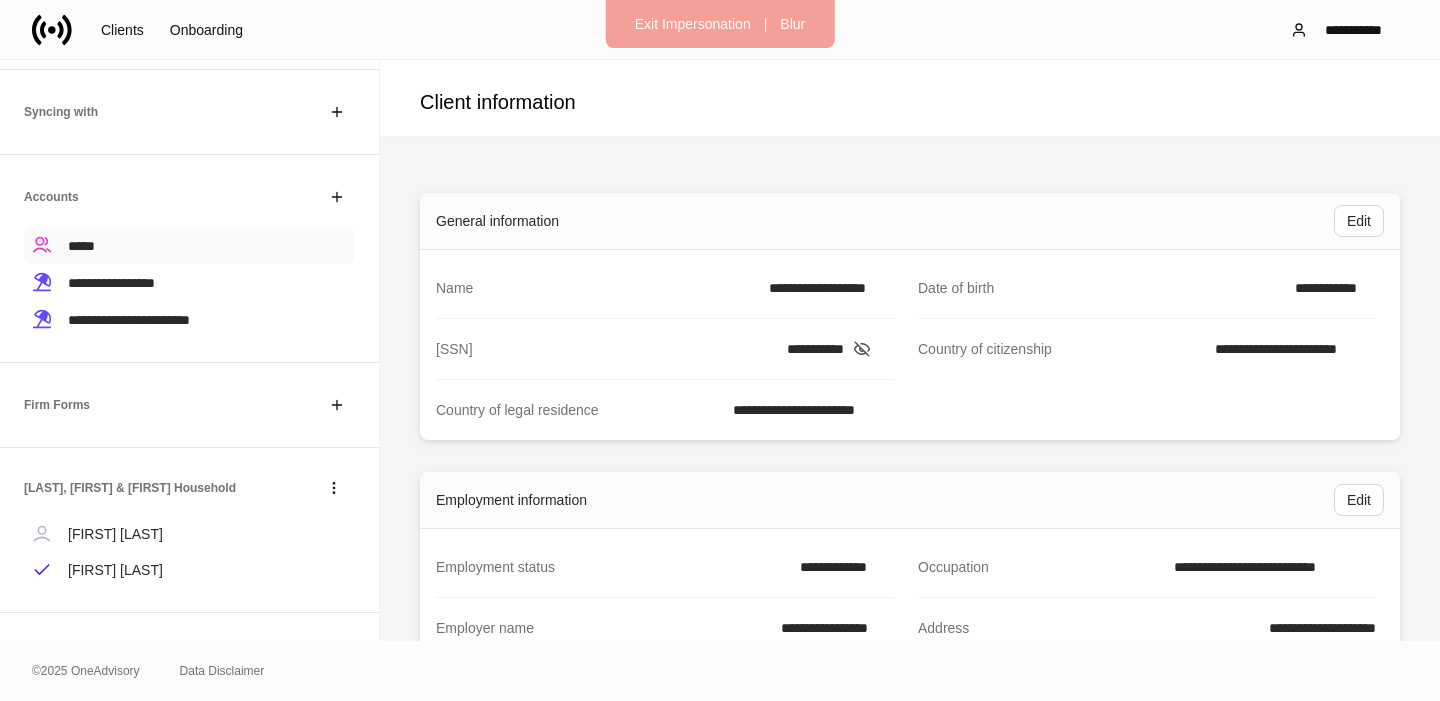 click on "*****" at bounding box center [189, 245] 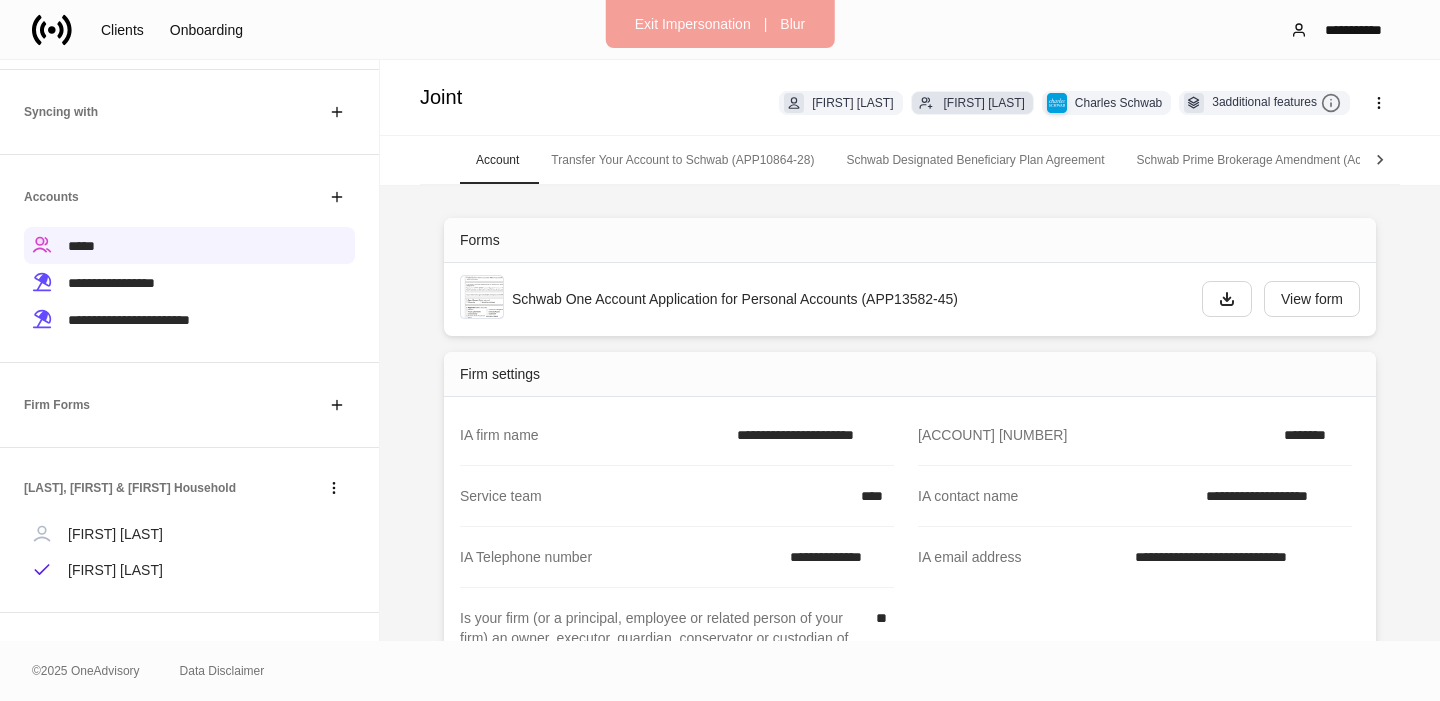click at bounding box center [794, 102] 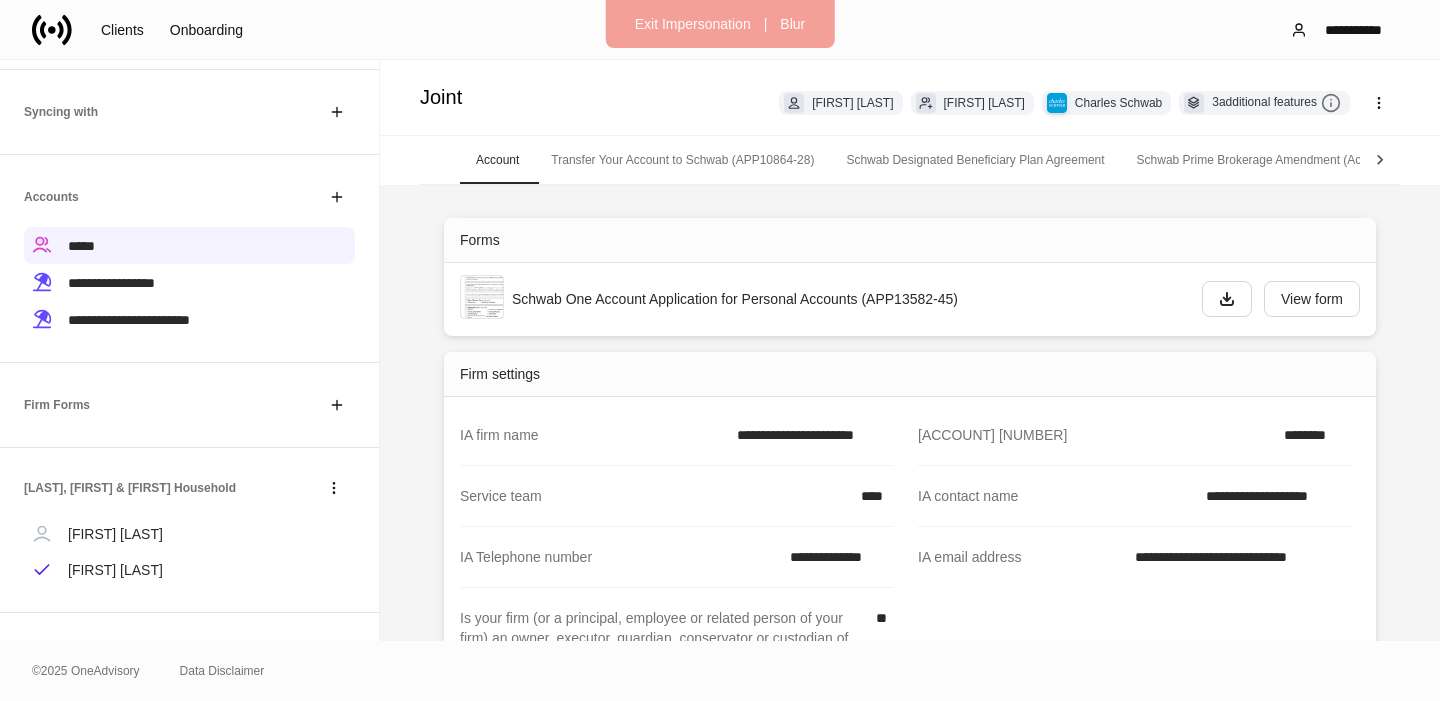 drag, startPoint x: 710, startPoint y: 146, endPoint x: 906, endPoint y: 160, distance: 196.49936 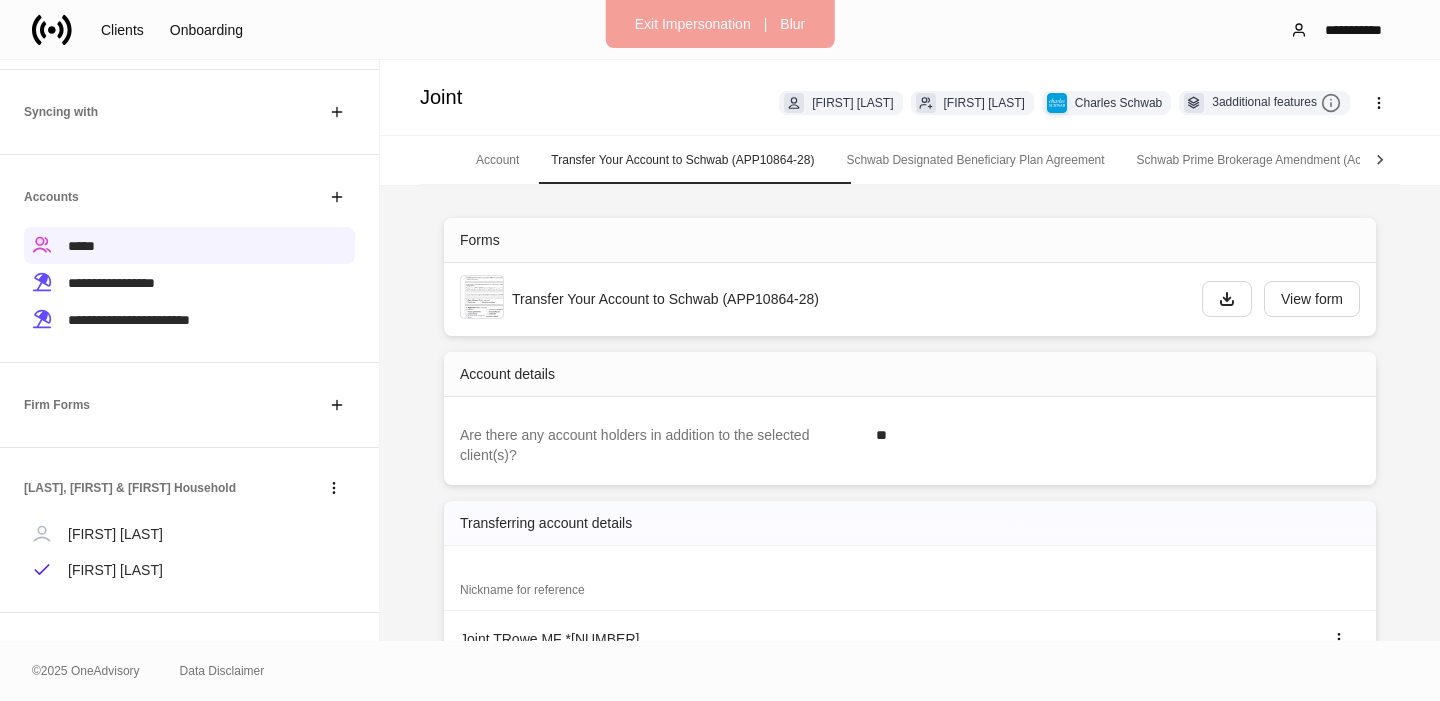 click on "Schwab Designated Beneficiary Plan Agreement" at bounding box center (975, 160) 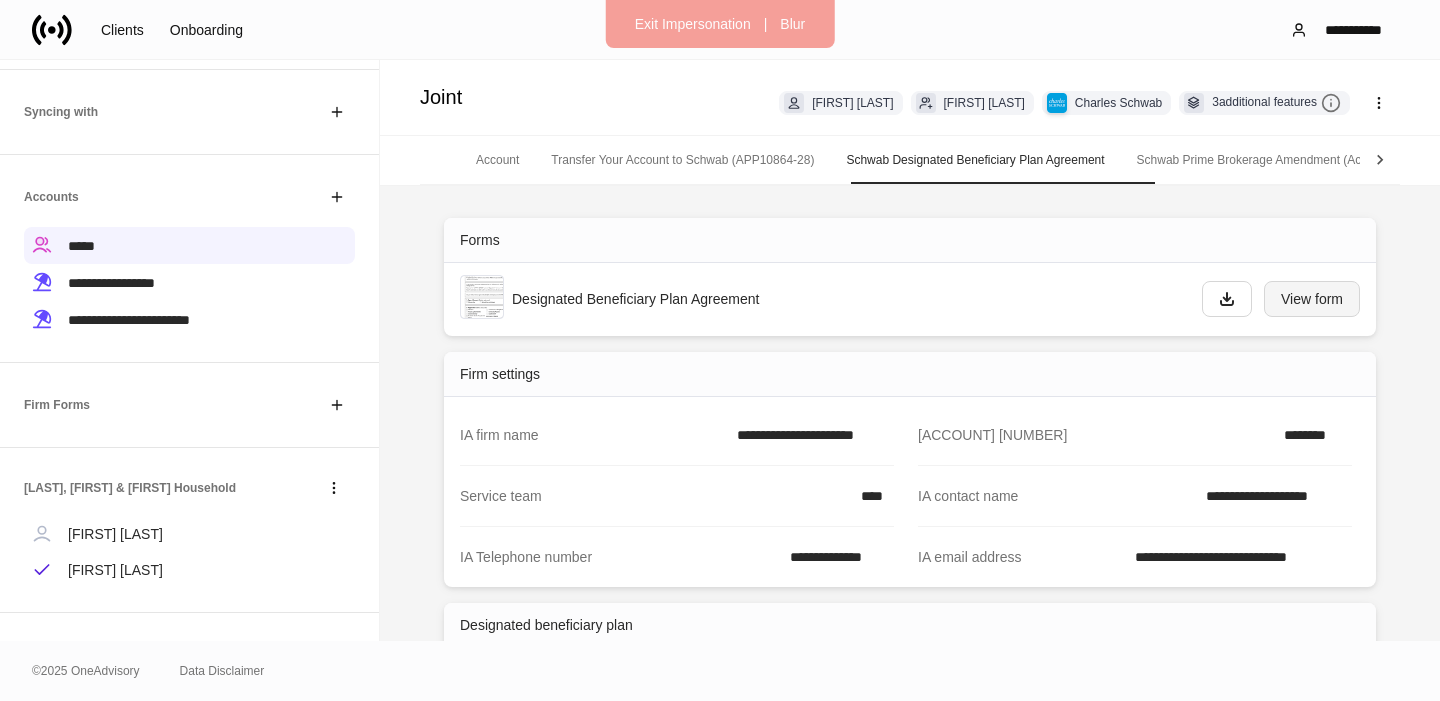 click on "View form" at bounding box center (1227, 299) 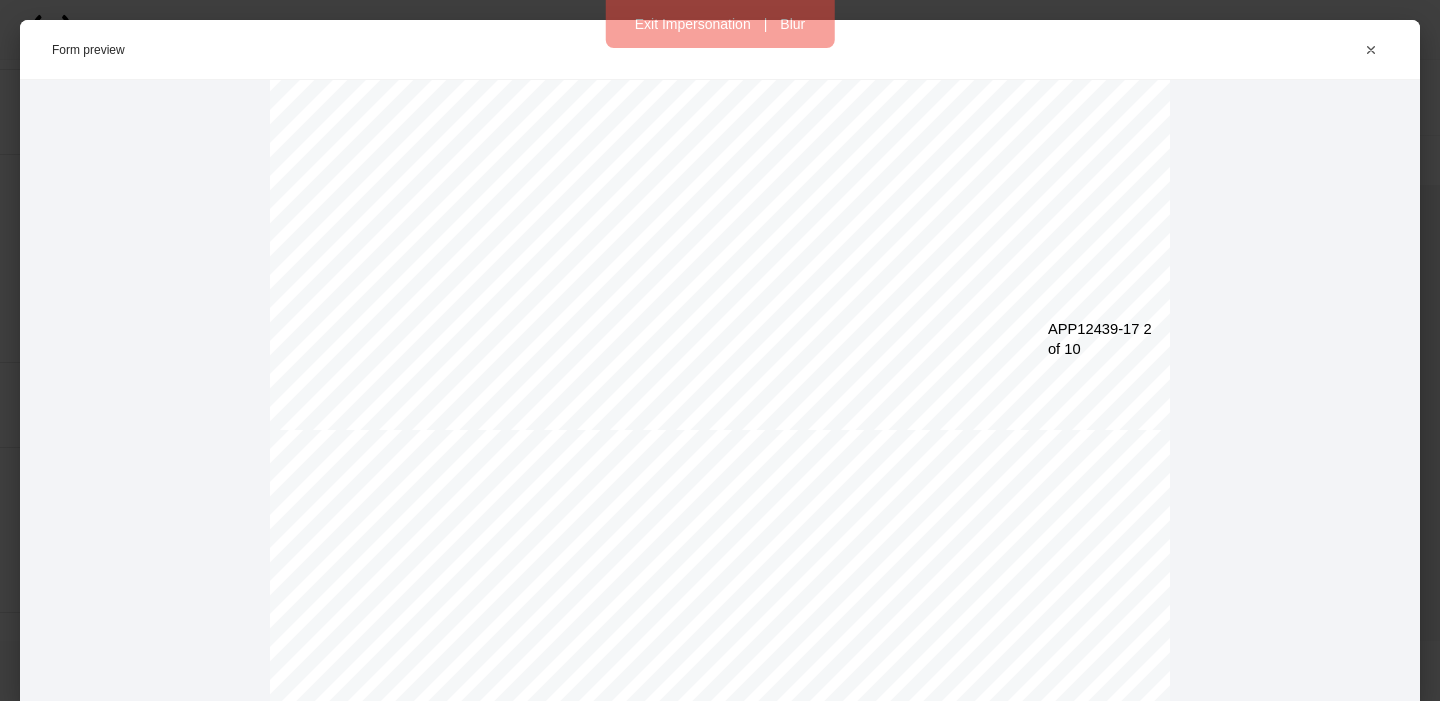 scroll, scrollTop: 2091, scrollLeft: 0, axis: vertical 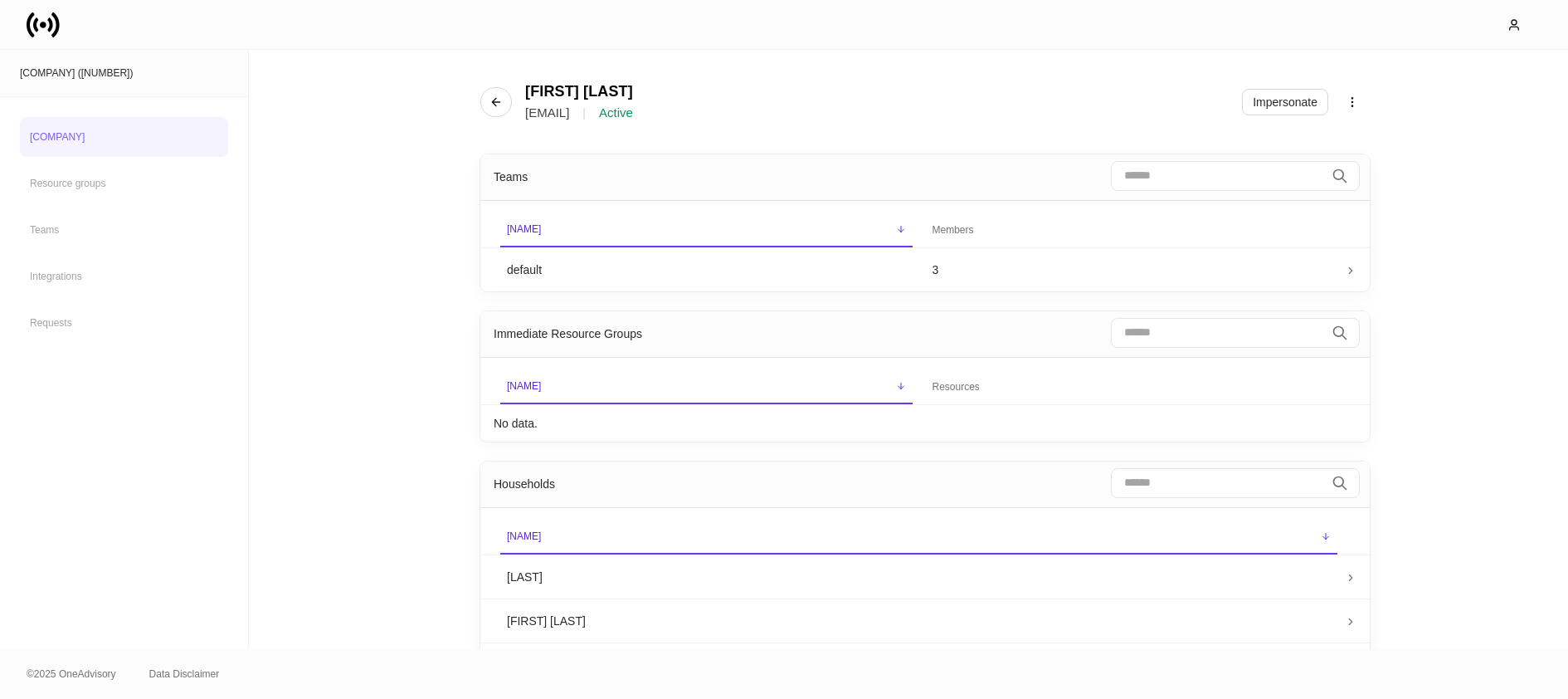 click at bounding box center (36, 24) 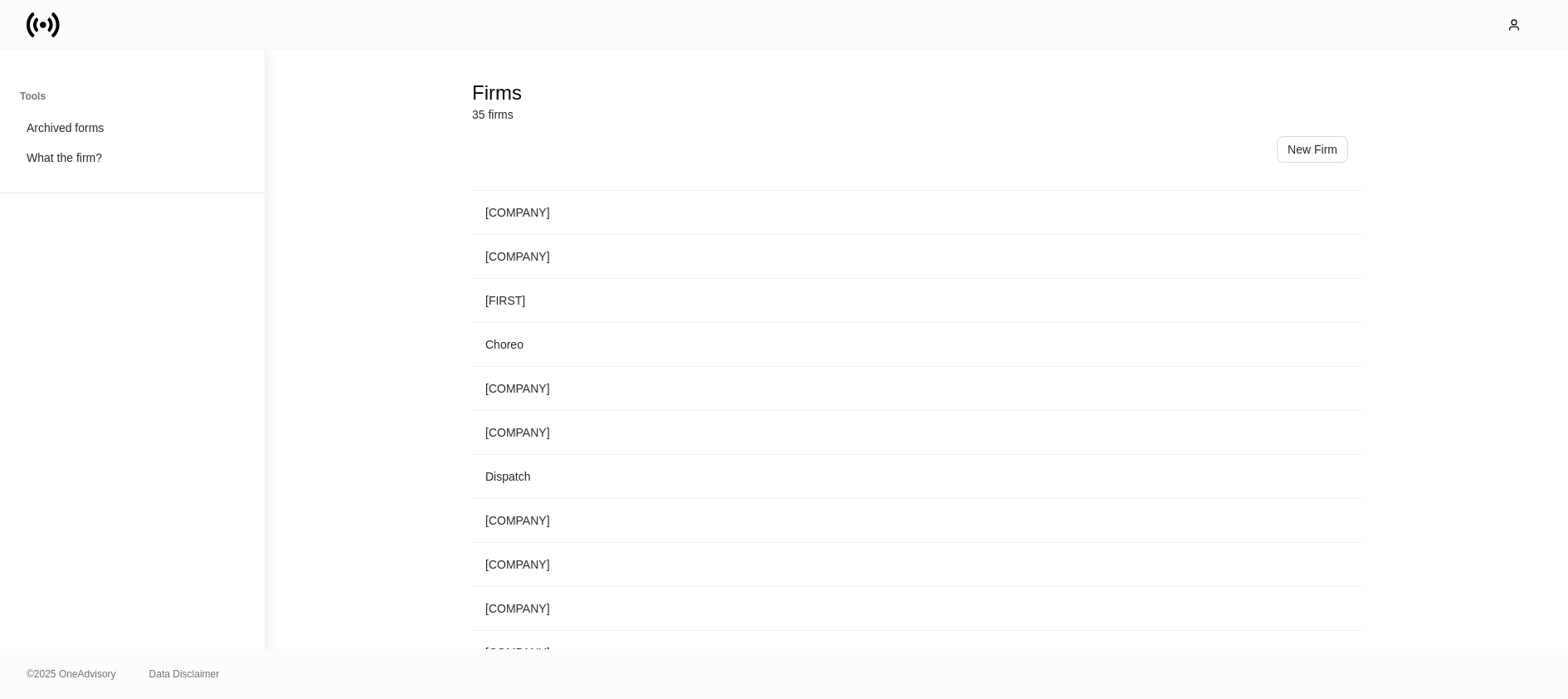 scroll, scrollTop: 0, scrollLeft: 0, axis: both 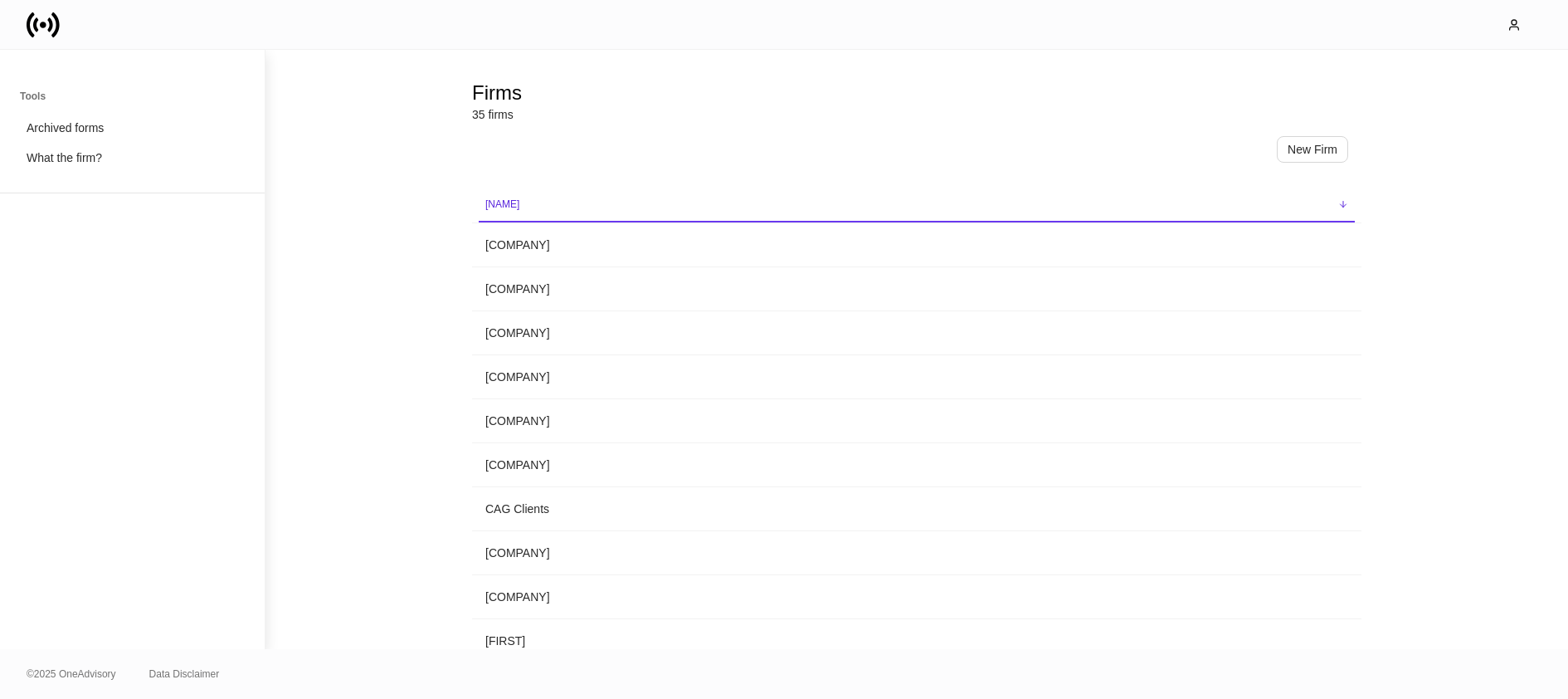 click on "Firms 35 firms New Firm Name sorted ascending [COMPANY] [COMPANY] [COMPANY] [COMPANY] [COMPANY] [COMPANY] [COMPANY] [COMPANY] [COMPANY] [COMPANY] [COMPANY] [COMPANY] [COMPANY] [COMPANY] [COMPANY] [COMPANY] [COMPANY] [COMPANY] [COMPANY] [COMPANY] [COMPANY] [COMPANY] [COMPANY] [COMPANY] [COMPANY] [COMPANY] [COMPANY] [COMPANY] [COMPANY] [COMPANY] [COMPANY] [COMPANY] [COMPANY] [COMPANY] [COMPANY]" at bounding box center [917, 350] 